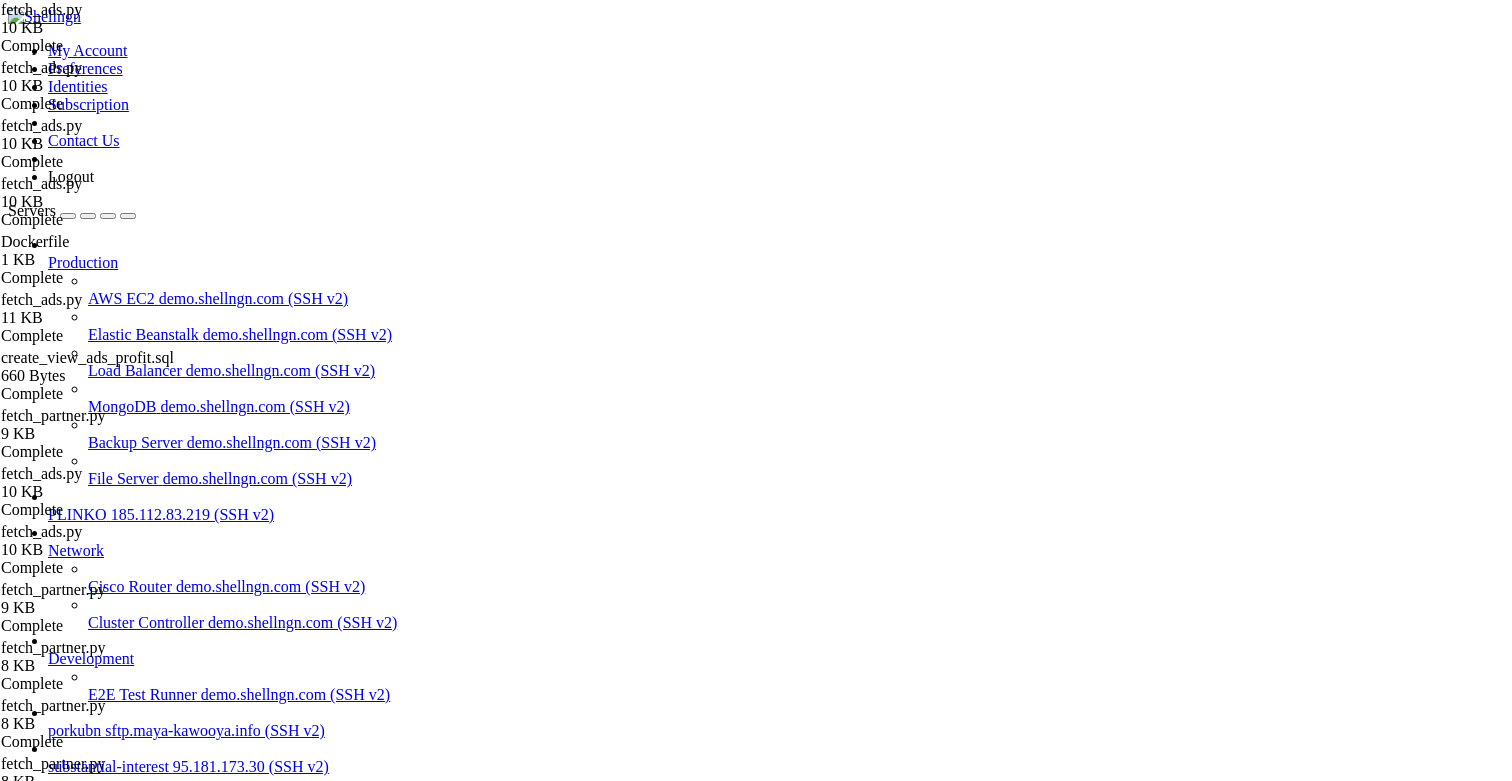 scroll, scrollTop: 0, scrollLeft: 0, axis: both 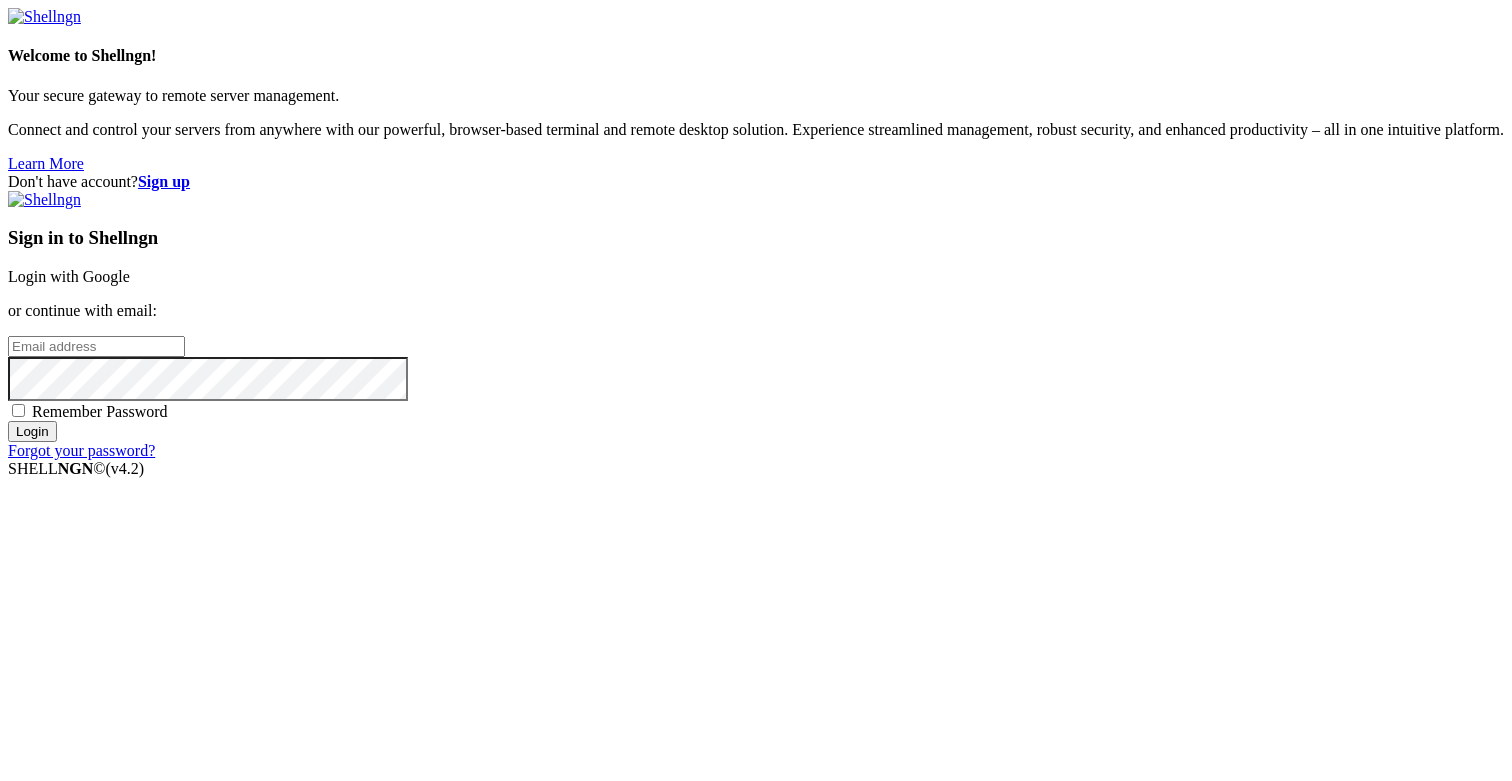 click on "Sign in to Shellngn
Login with Google
or continue with email:
Remember Password
Login
Forgot your password?" at bounding box center (756, 325) 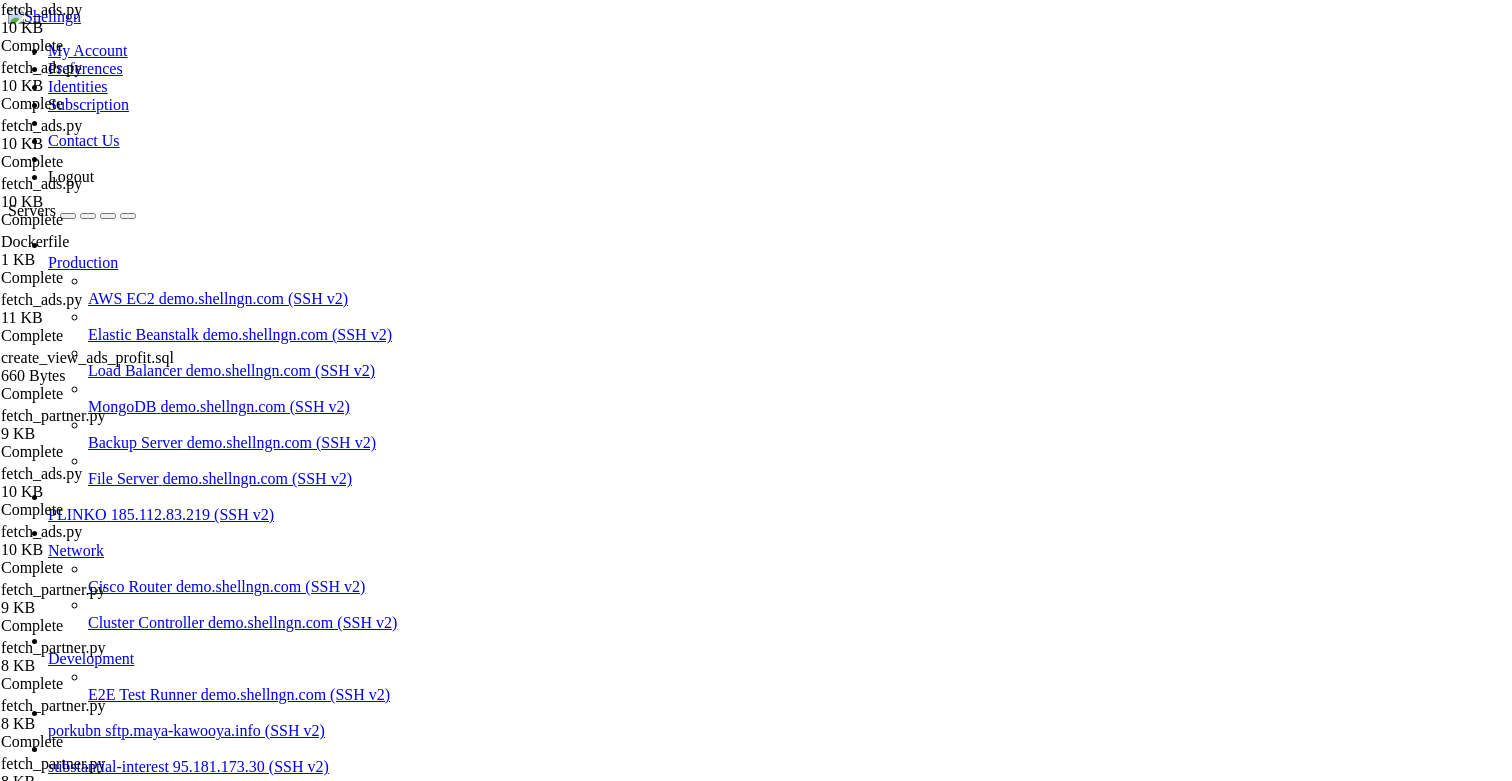 scroll, scrollTop: 0, scrollLeft: 0, axis: both 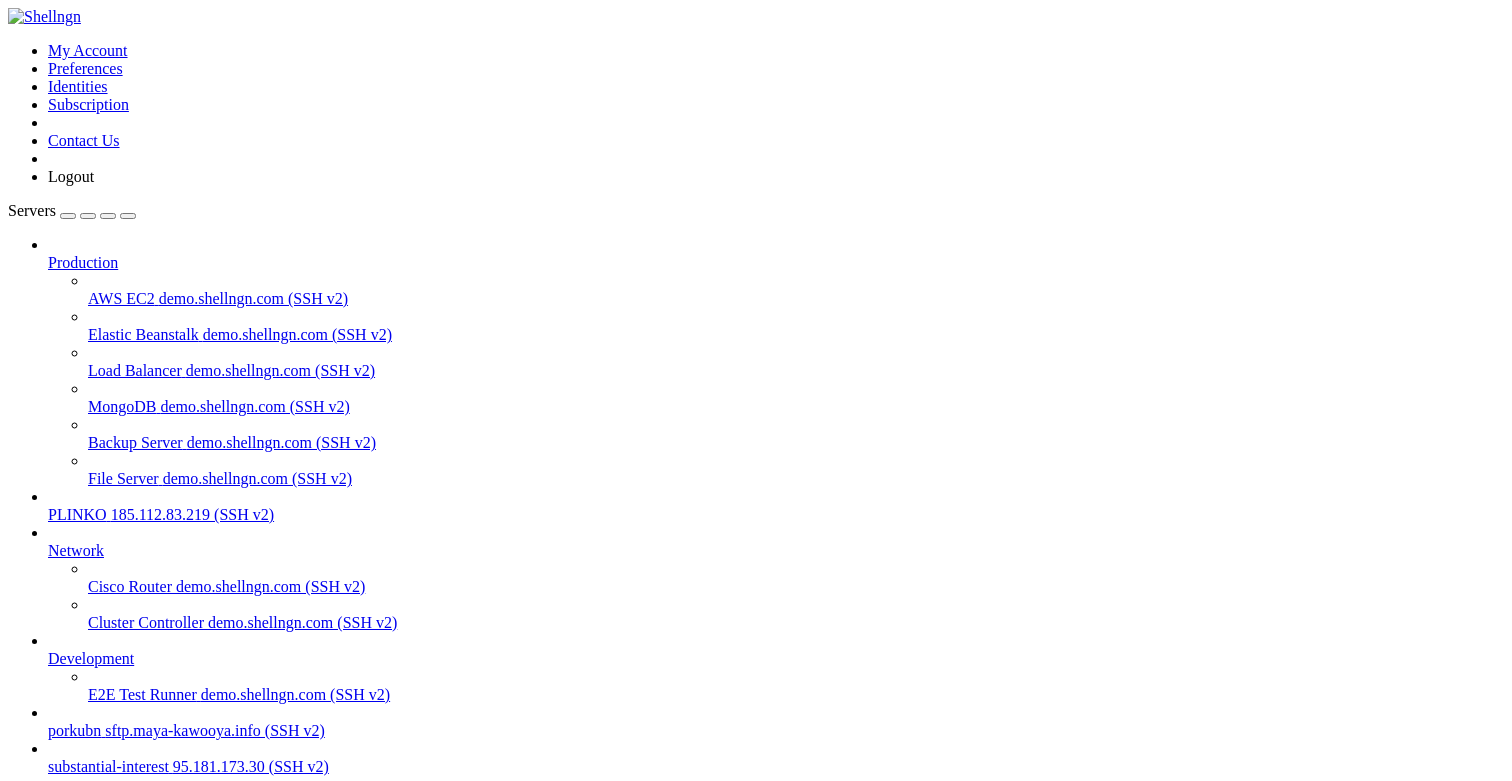 click at bounding box center (16, 1938) 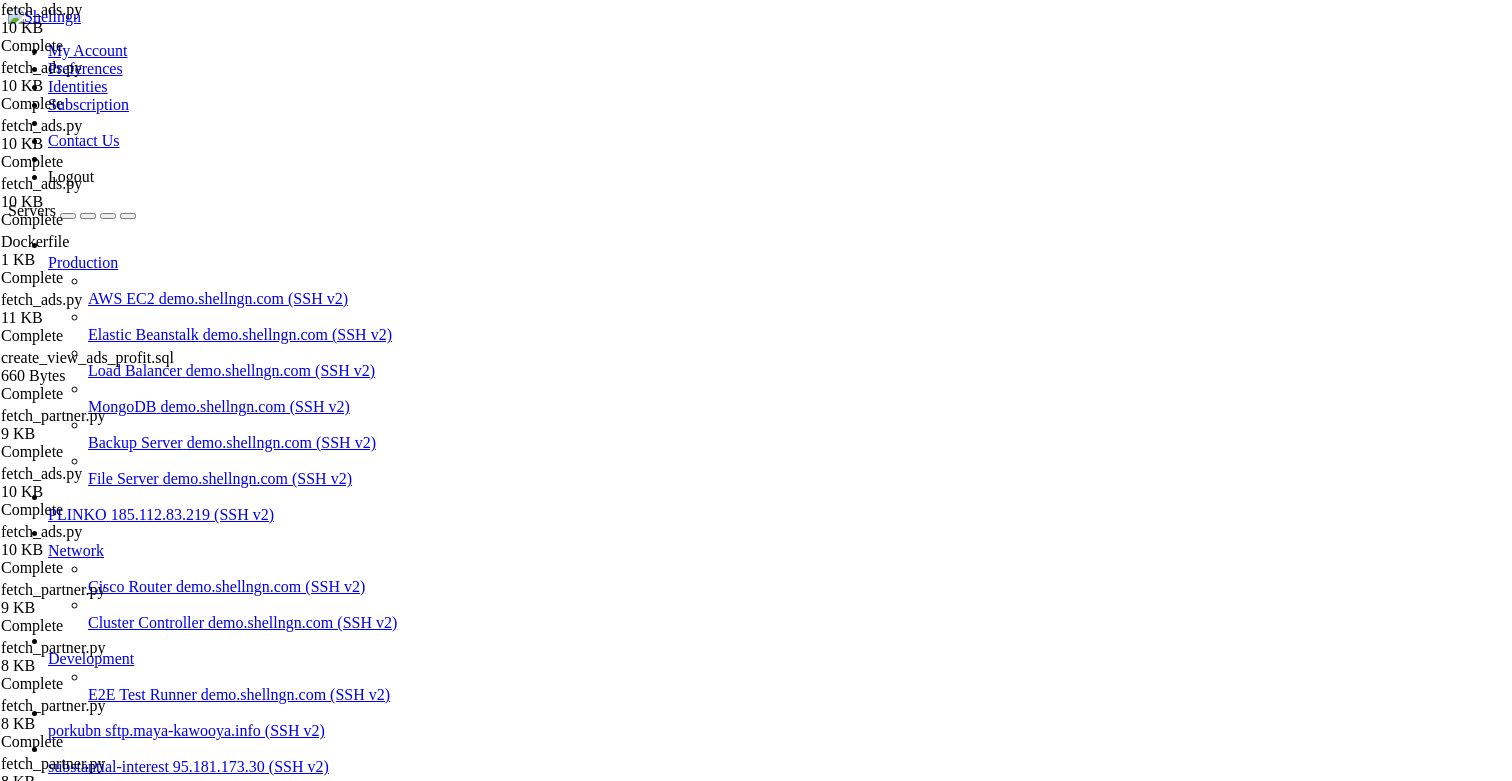 click at bounding box center [1212, 1355] 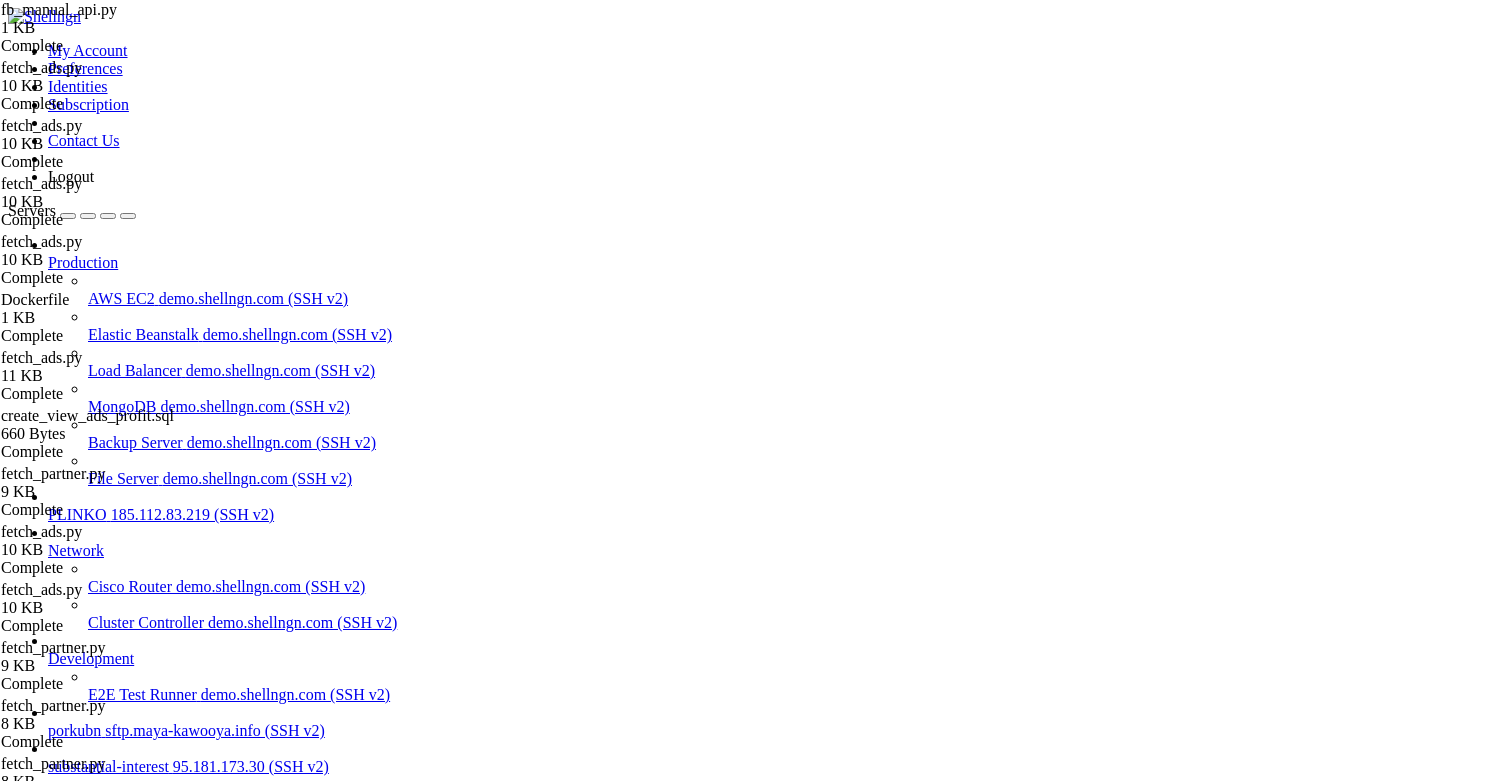 click on "# fb_manual_api.py from   fastapi   import   FastAPI ,   HTTPException from   pydantic   import   BaseModel import   psycopg ,   os ,   datetime   as   dt from   fetch_ads   import   upsert             # переиспользуем! app       =   FastAPI ( ) CONN      =   os . getenv ( "DATABASE_URL" ) class   Row ( BaseModel ) :       report_date :   dt . date       account_id :    str       ad_id :         str       offer_id :      str       buyer_id :      str       idcreo :        str       note :          str   |   None   =   ""       campaign_name :   str       ad_name :        str       inline_link_clicks :   int   =   0       leads :           int   =   0       registrations :   int   =   0       purchases :       int   =   0       spend :           float       currency :        str       agency :          str   |   None   =   "<manual>"       soc_name :        str   |   None   =   "<manual>"       spend_usd :       float   |   None   =   None       ad_url :          str   |   None   =   "" class   (" at bounding box center (779, 2406) 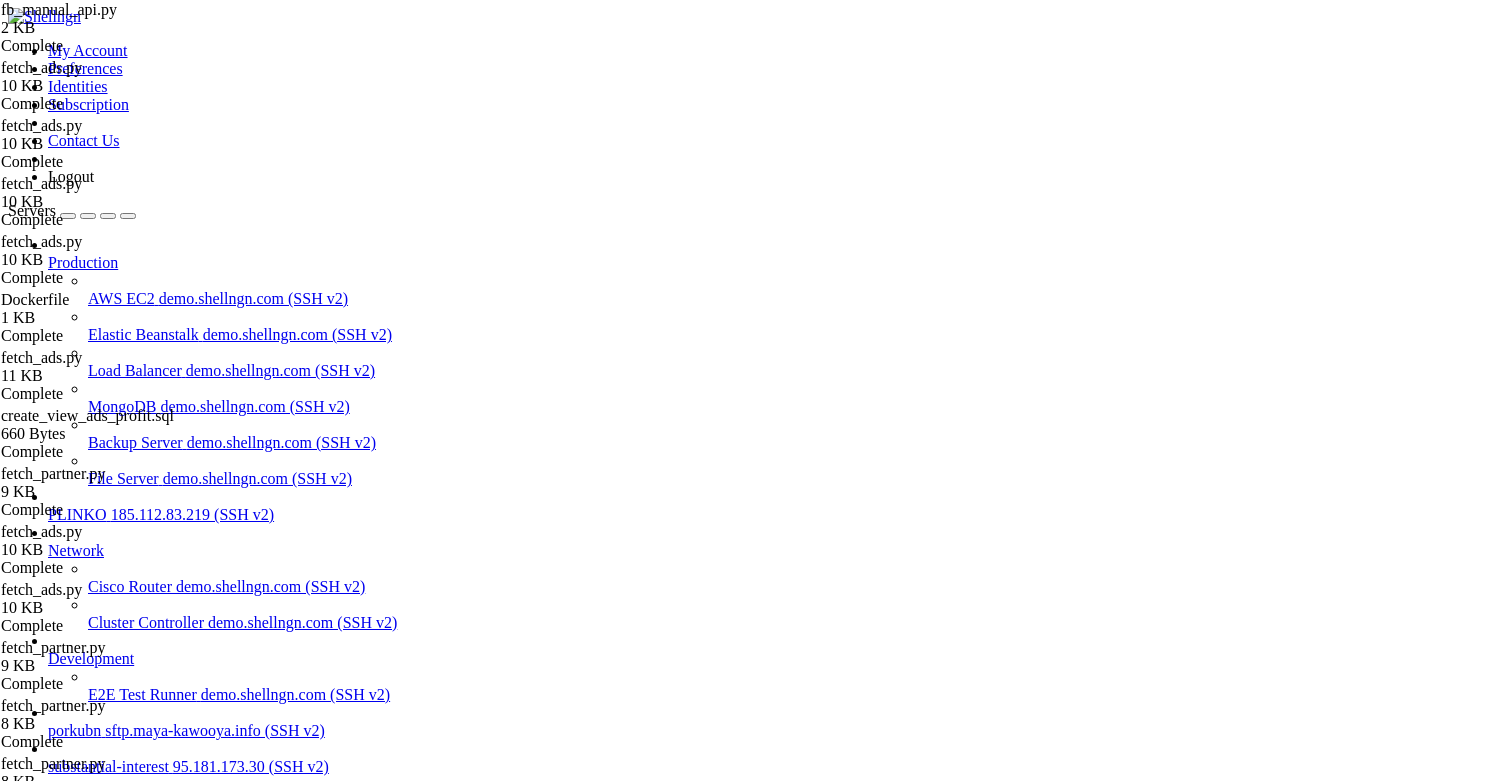 click on "substantial-interest
" at bounding box center (776, 844) 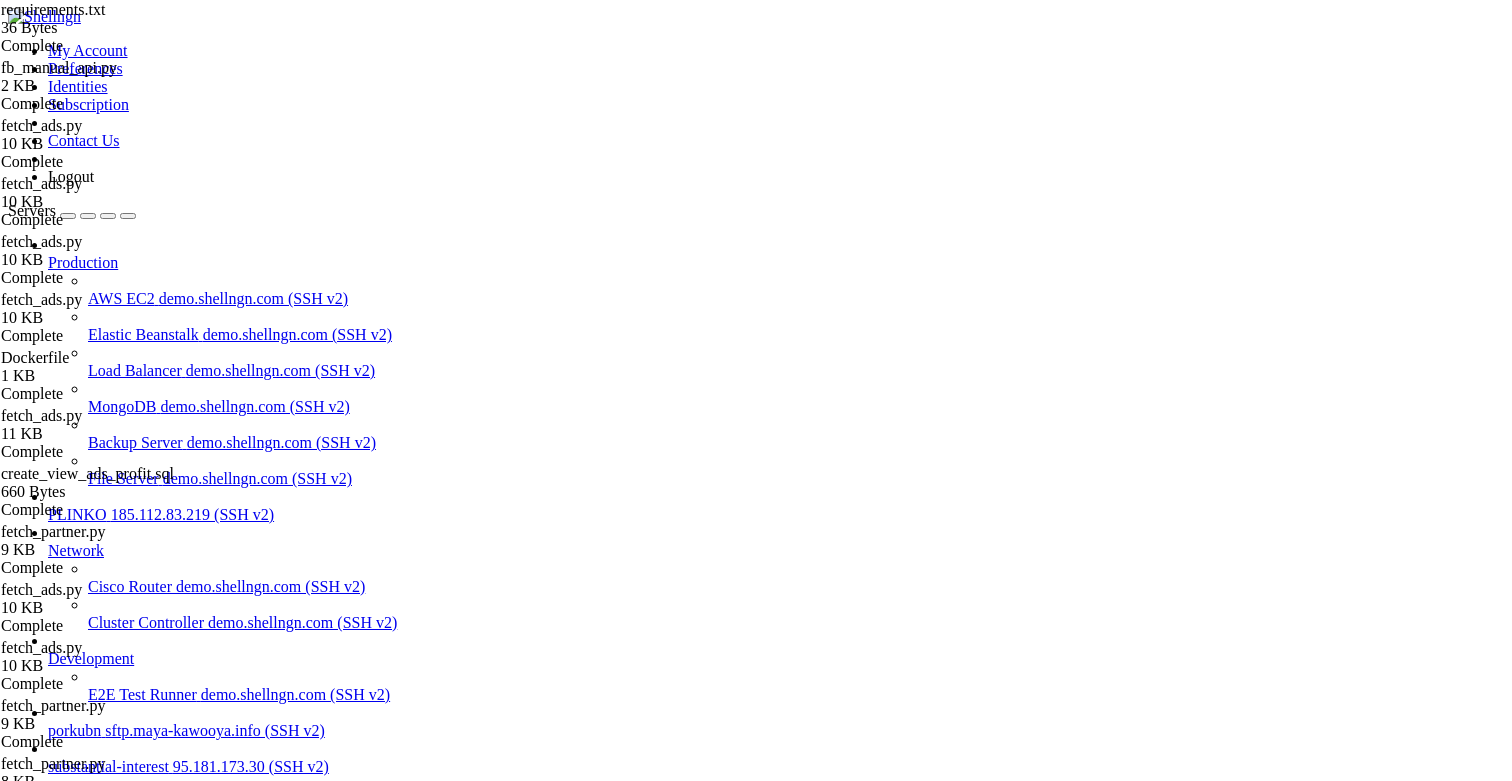 click at bounding box center [56, 2043] 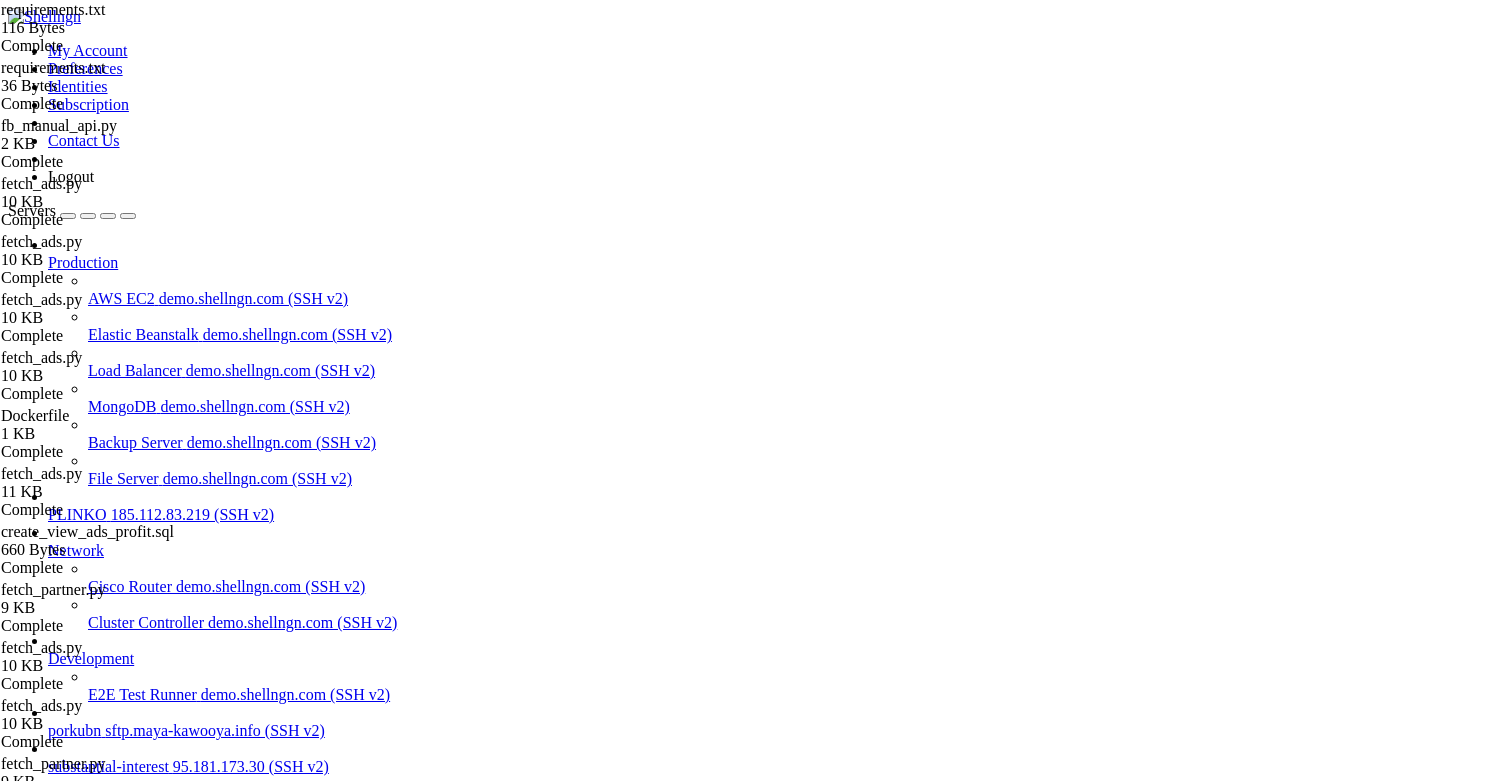 click on "facebook_business psycopg[binary] python-dotenv requests            # курсы валют ECB gspread google-auth" at bounding box center [776, 2406] 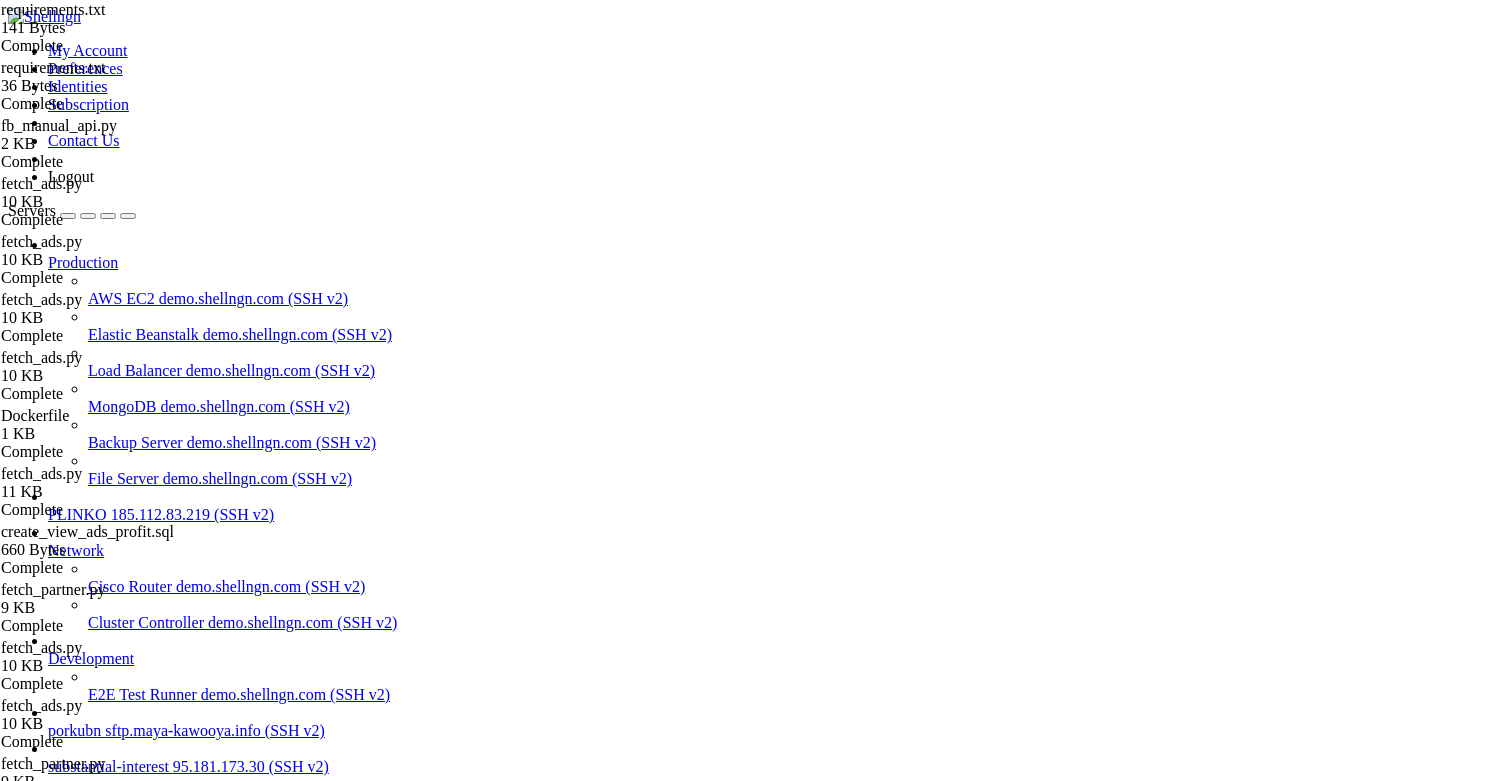 click on "Name Size Modified Perm.
  .. d---------   Dockerfile 1 KB 26.07.2025, 12:24:17 -rw-rw-rw-
  fb_manual_api.py 2 KB 04.08.2025, 21:04:41 -rw-rw-rw-
  fetch_ads.py 10 KB 31.07.2025, 23:43:38 -rw-rw-rw-
  requirements.txt 116 Bytes 26.07.2025, 12:24:47 -rw-rw-rw-" at bounding box center (756, 1610) 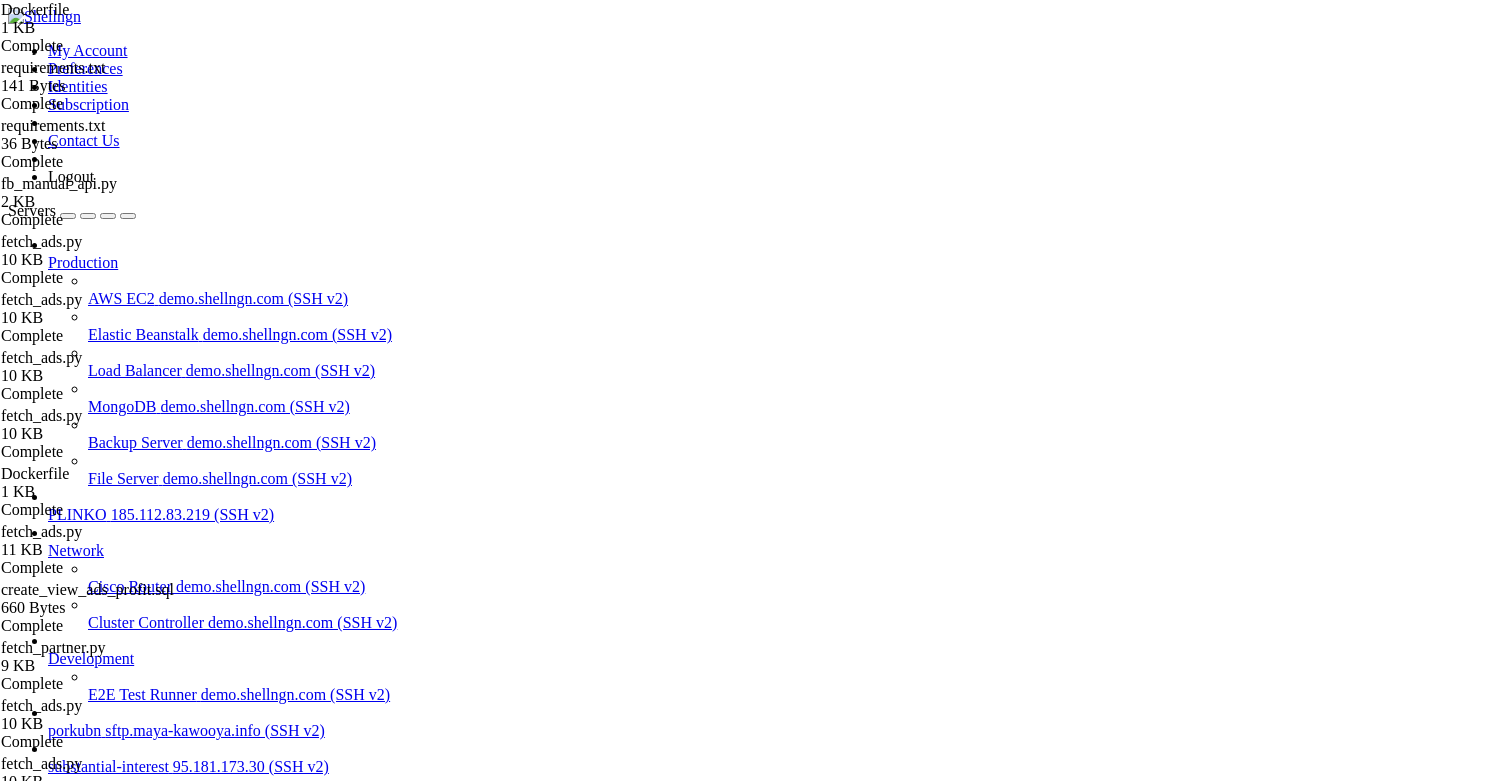 click at bounding box center (56, 2043) 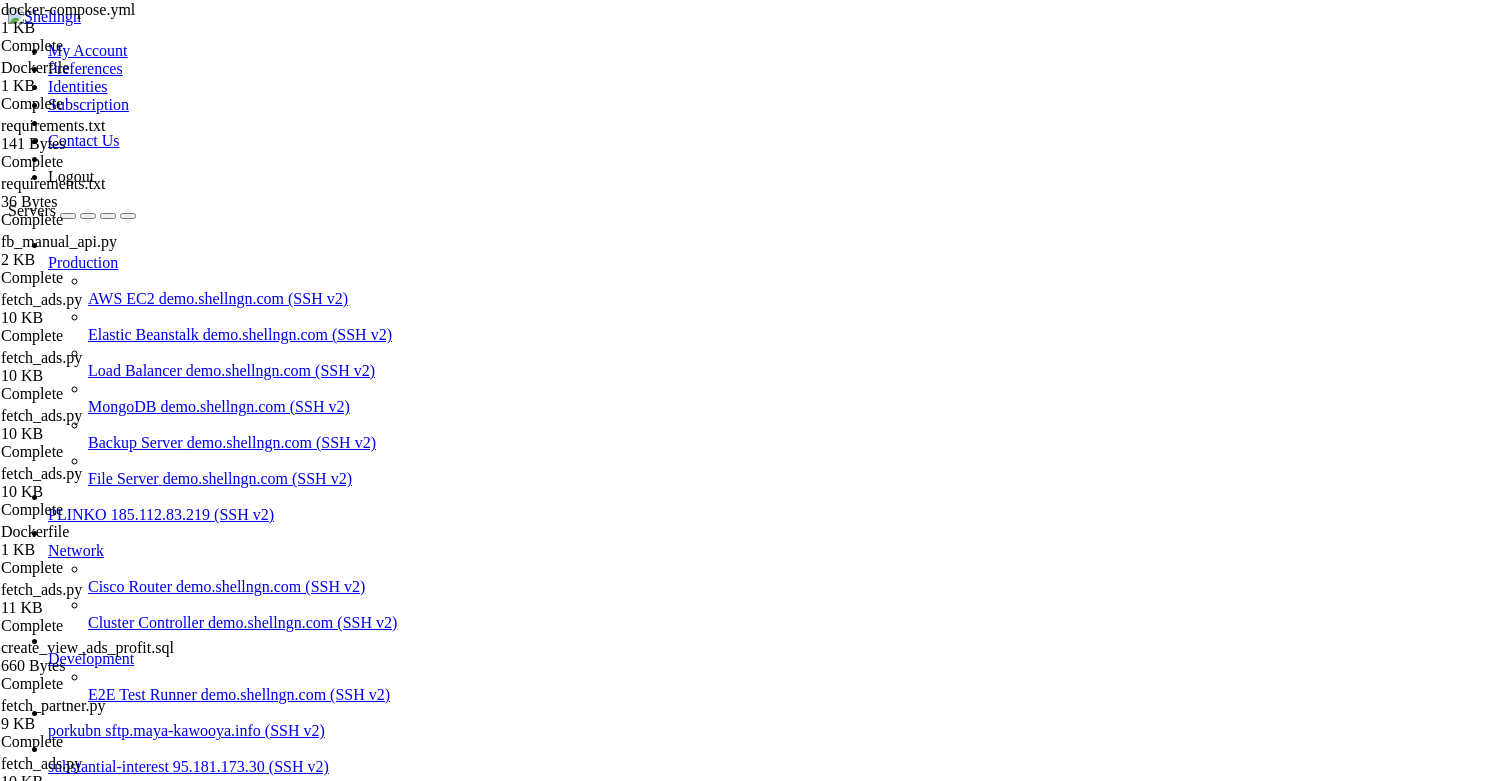 click on "version :   "3.9" services :   postgres :      image :  postgres: 16      restart :  unless-stopped      environment :         POSTGRES_USER :  ads         POSTGRES_PASSWORD :  ads_pass         POSTGRES_DB :  ads_warehouse      ports :   ["5432:5432"]      volumes :         -  pgdata:/var/lib/postgresql/data         -  ./sql:/sql:ro   fetcher :      build :  ./fetcher      restart :  unless-stopped      env_file :  .env      environment :         -  TZ=Etc/GMT-3                                    # UTC +3         -  GOOGLE_SA_JSON_PATH=/run/secrets/sa.json      volumes :         -  ./project-id-7334803228924158085-53fd79a65f73.json:/run/secrets/sa.json:ro      depends_on :   [ postgres ]      entrypoint :   >          /bin/sh -c "python /app/fetch_ads.py &amp;&amp; sleep 86400"             partner_fetcher :      build :  ./partner_fetcher      restart :  unless-stopped      env_file :  .env      environment :         -  GOOGLE_SA_JSON_PATH=/run/secrets/project-id-7334803228924158085-53fd79a65f73.json      volumes :" at bounding box center (779, 2406) 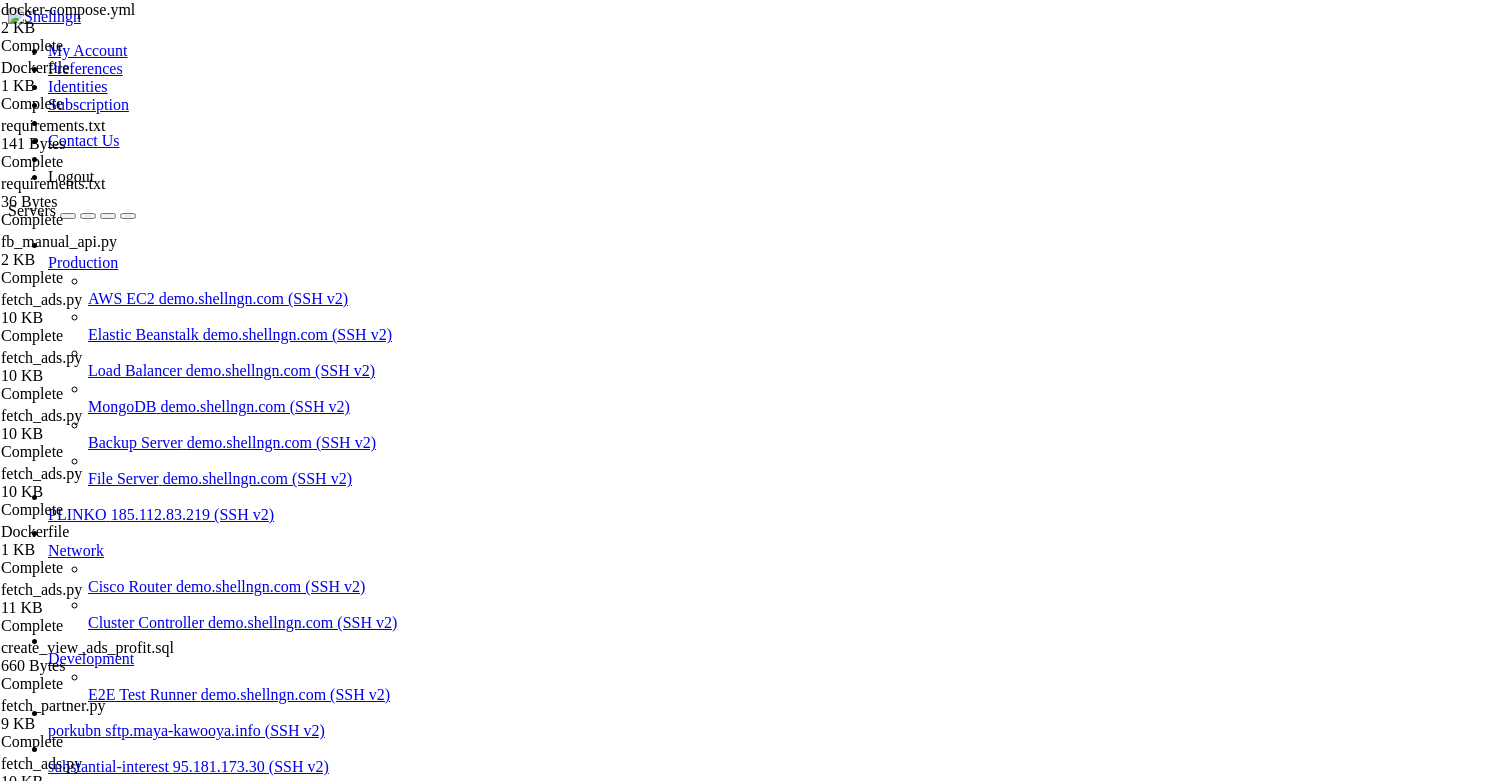 click on "  fetcher" at bounding box center [36, 1332] 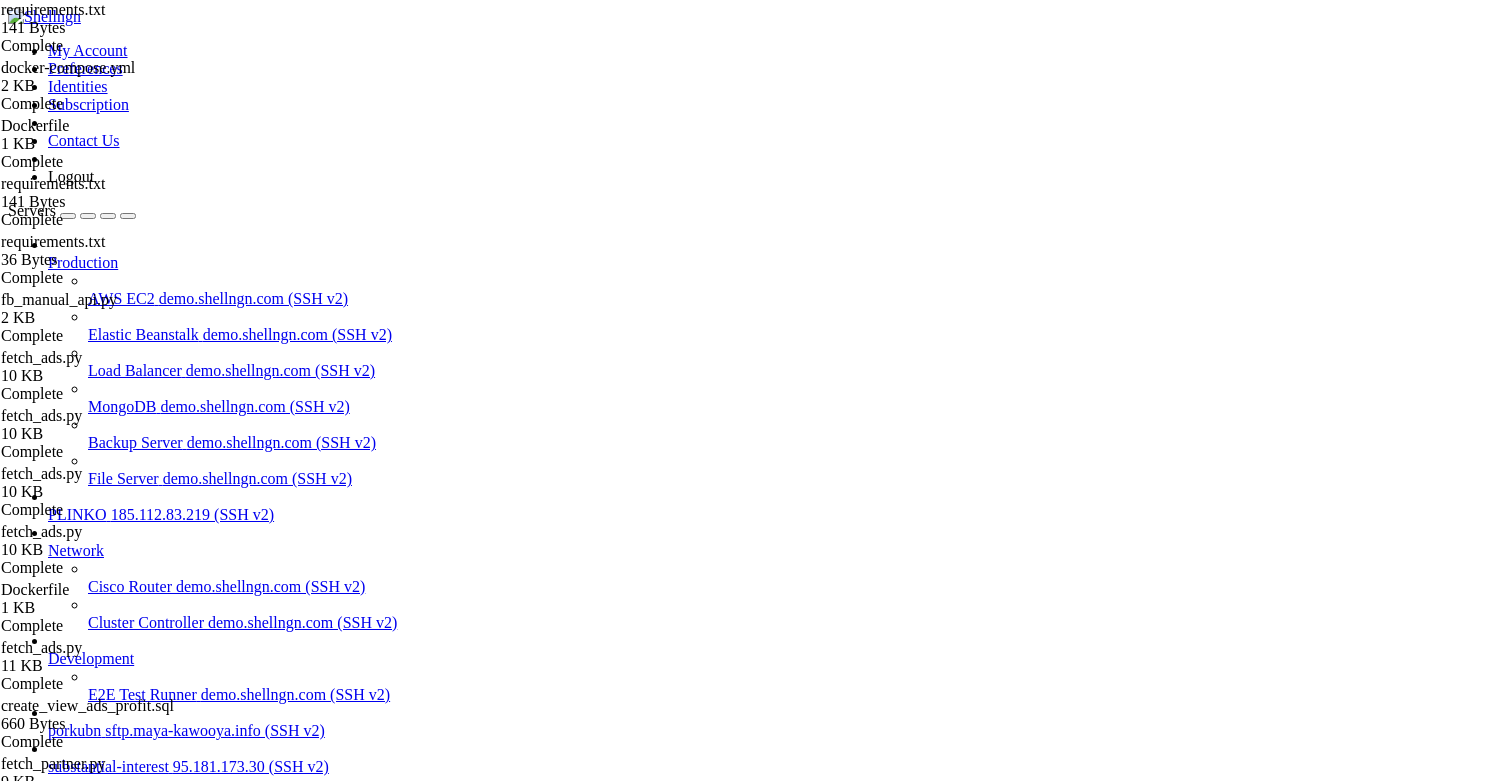 click on "facebook_business psycopg[binary] python-dotenv requests            # курсы валют ECB gspread google-auth uvicorn[standard]==0.29.0" at bounding box center [776, 2406] 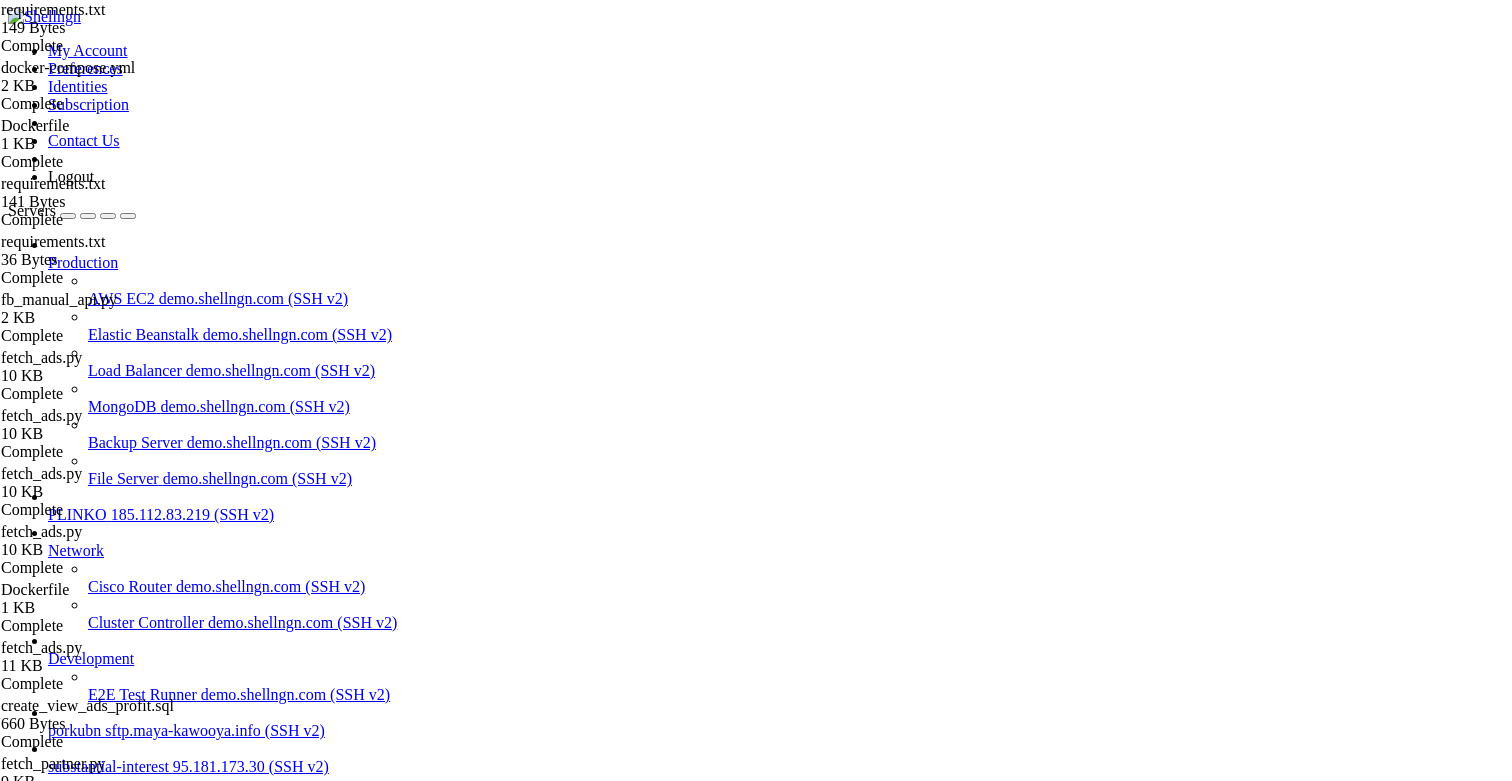 click on "substantial-interest" at bounding box center [108, 834] 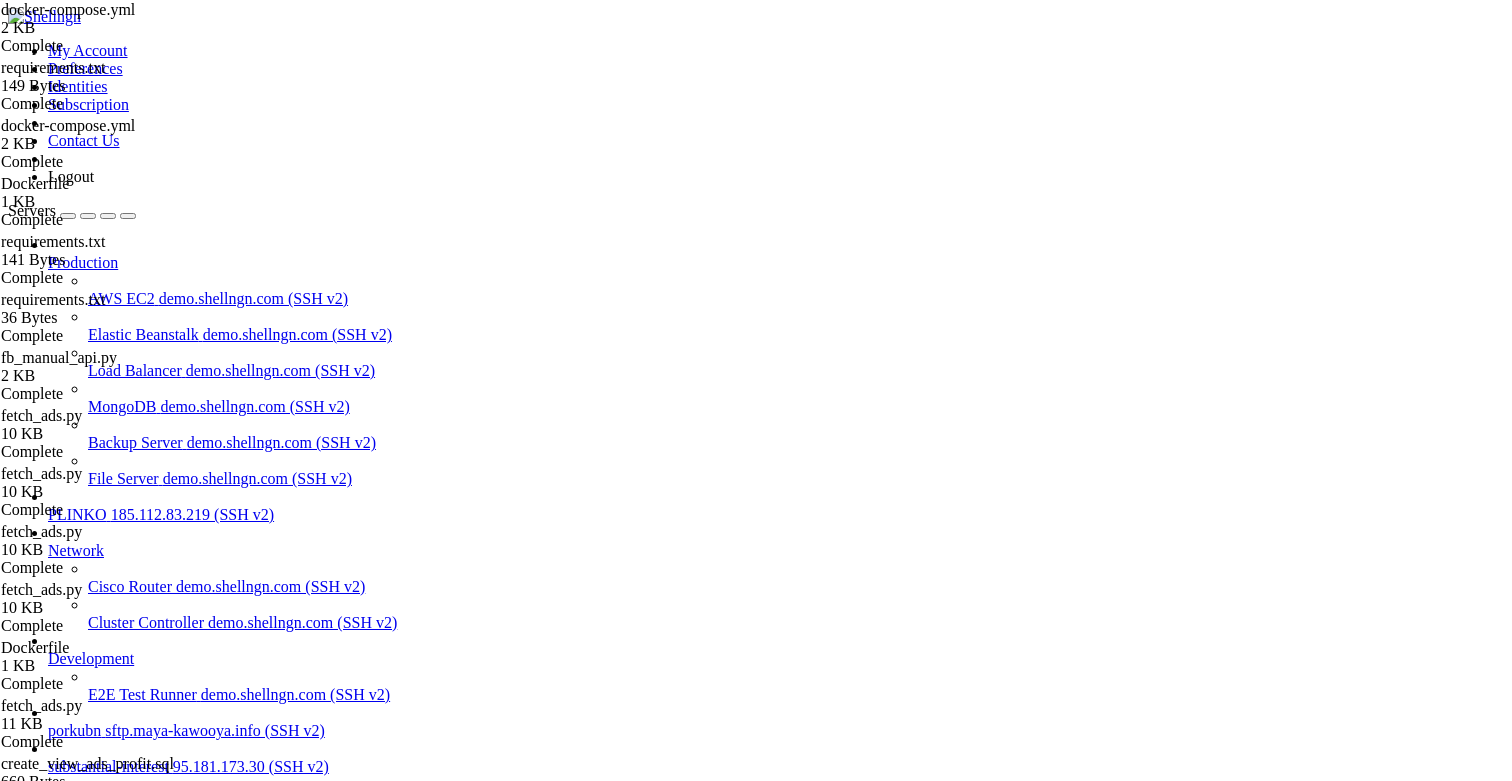 scroll, scrollTop: 377, scrollLeft: 0, axis: vertical 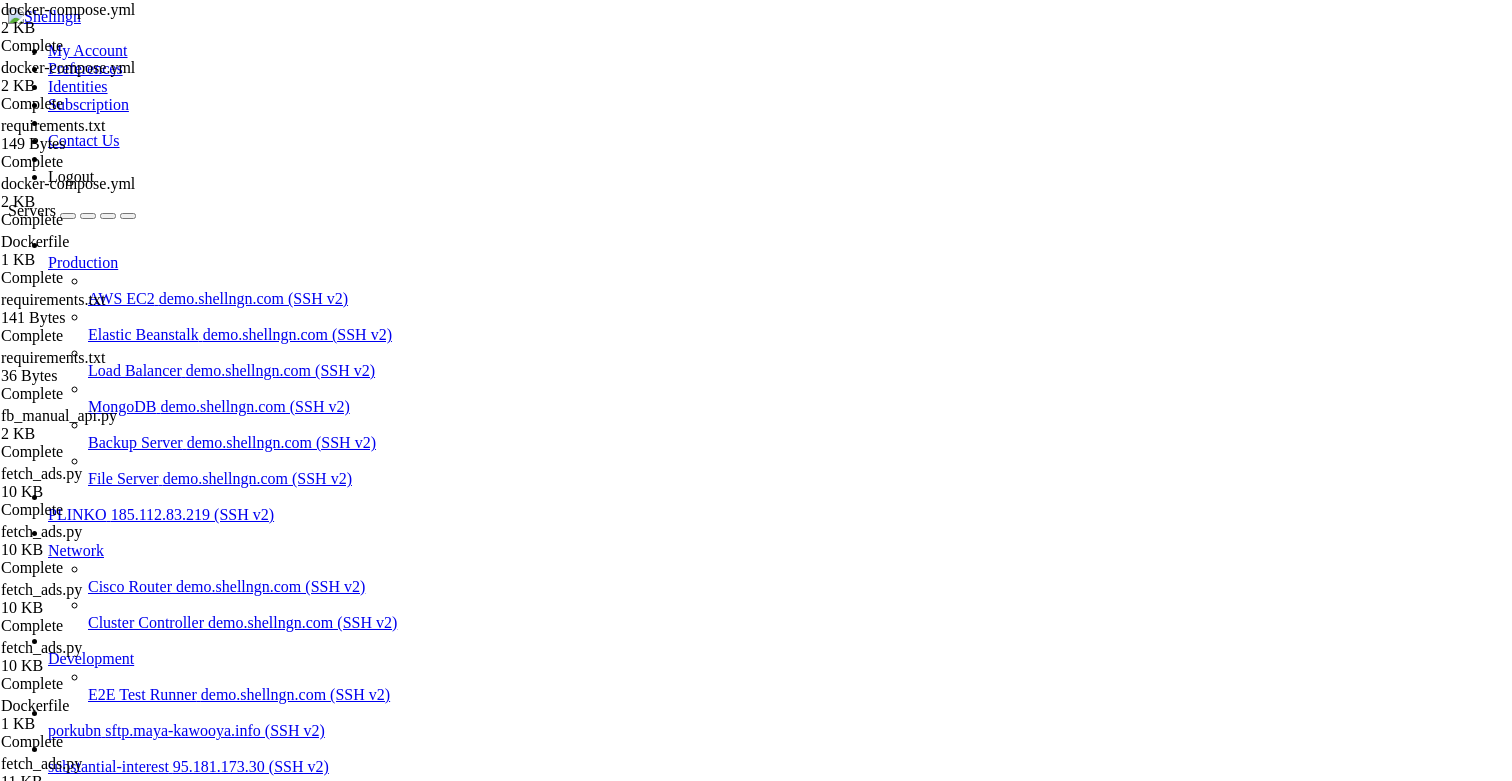 drag, startPoint x: 829, startPoint y: 668, endPoint x: 234, endPoint y: 496, distance: 619.36176 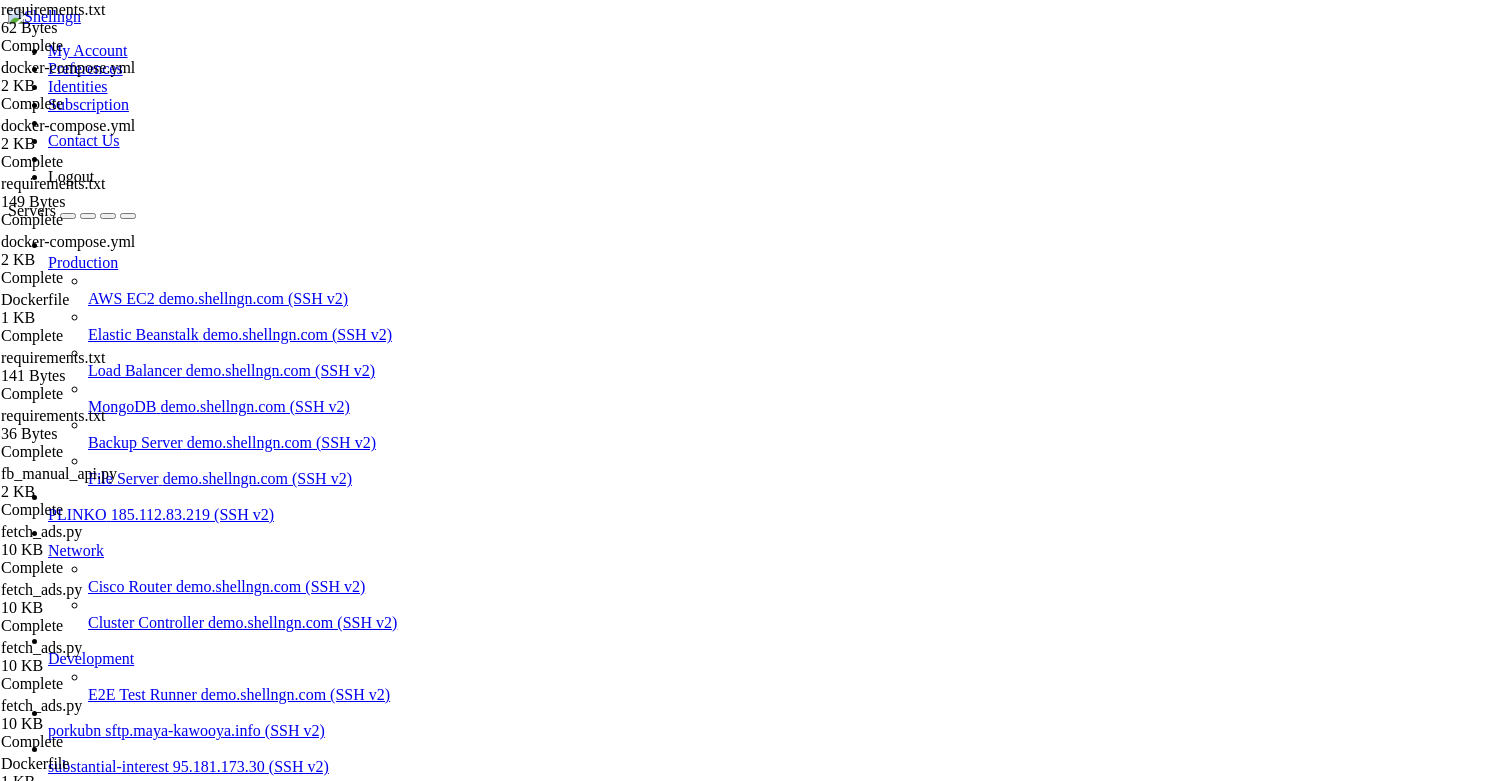 click on "gspread==5.12.0 google-auth==2.29.0 uvicorn[standard]==0.29.0" at bounding box center [776, 2406] 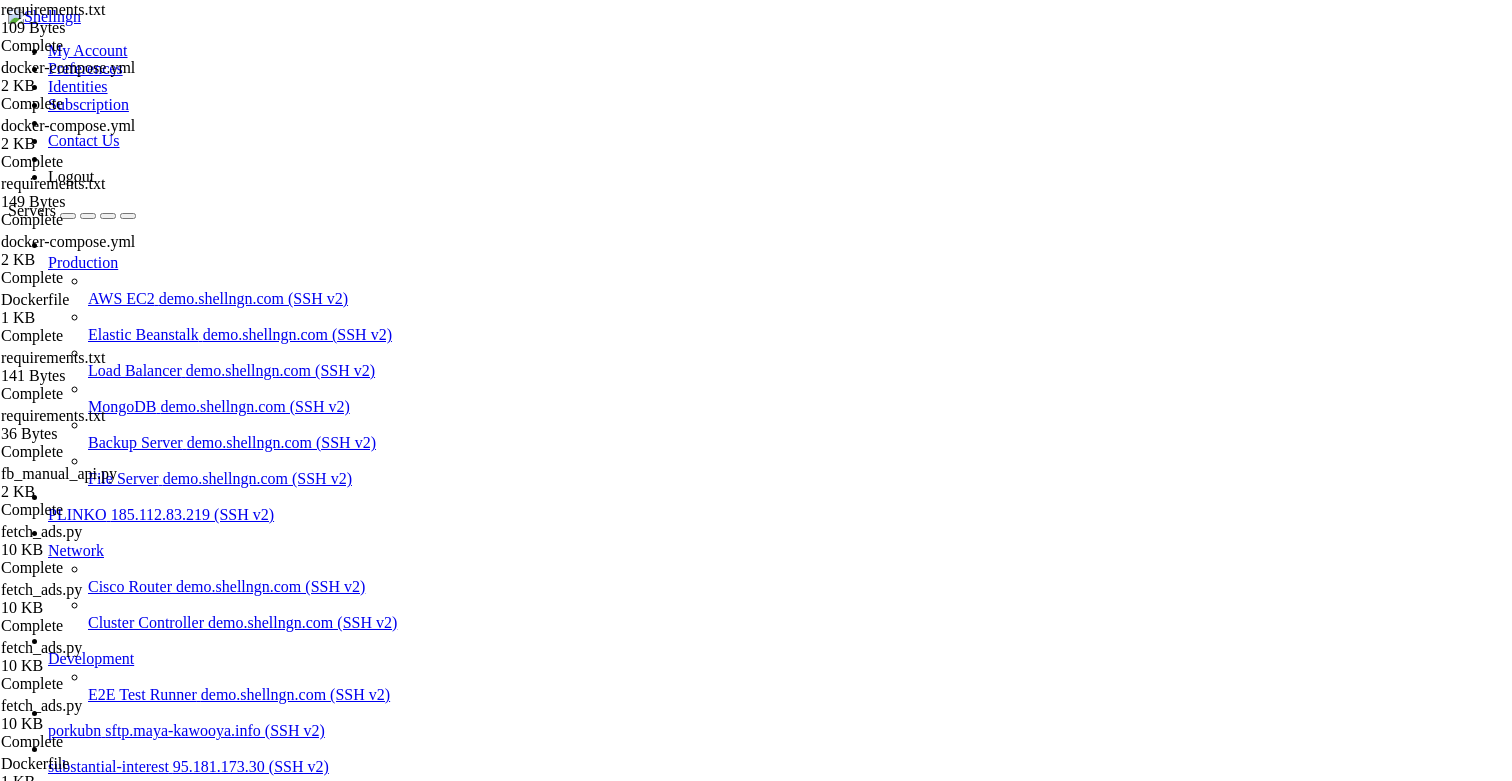 click on "  fetcher" at bounding box center [303, 1333] 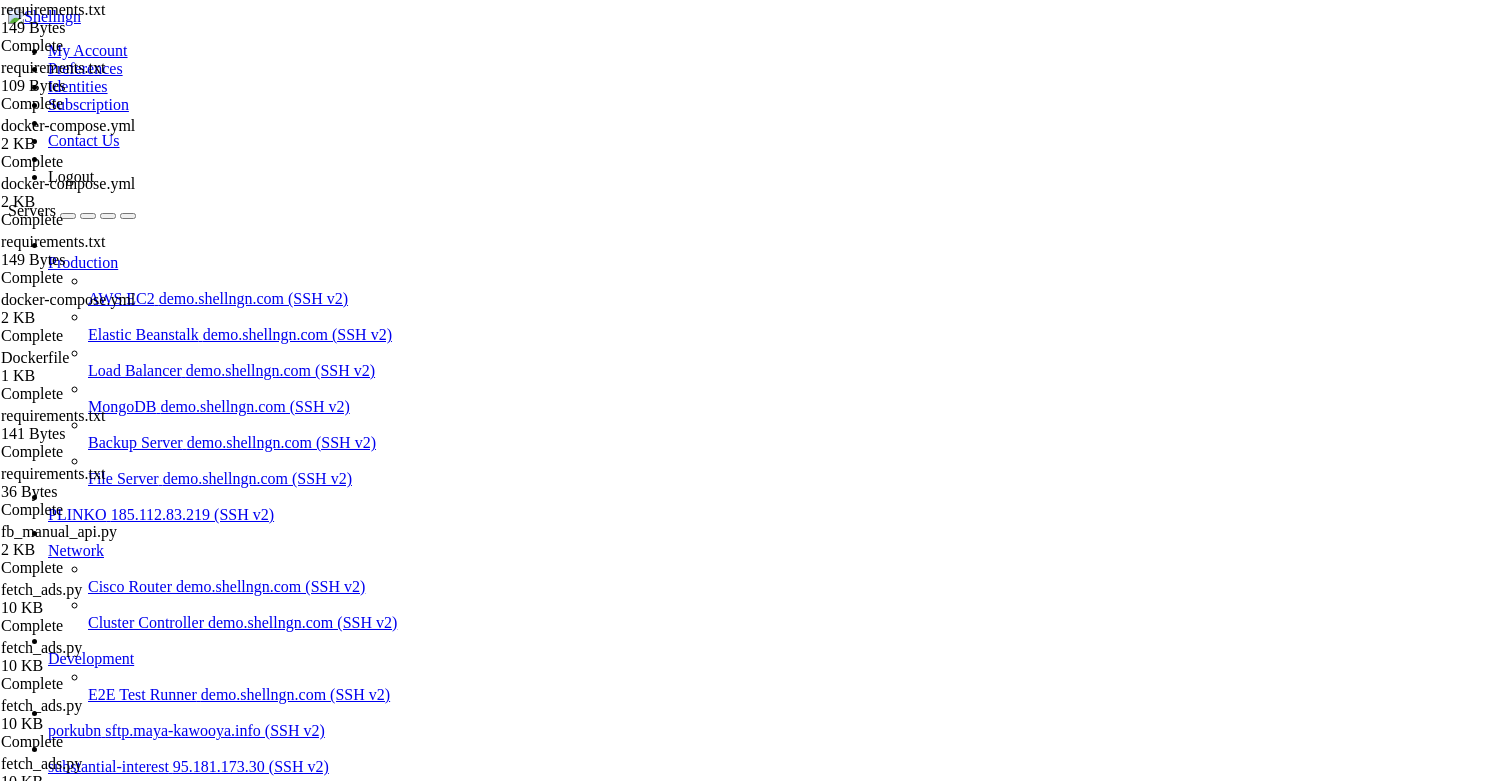 drag, startPoint x: 508, startPoint y: 231, endPoint x: 196, endPoint y: 197, distance: 313.8471 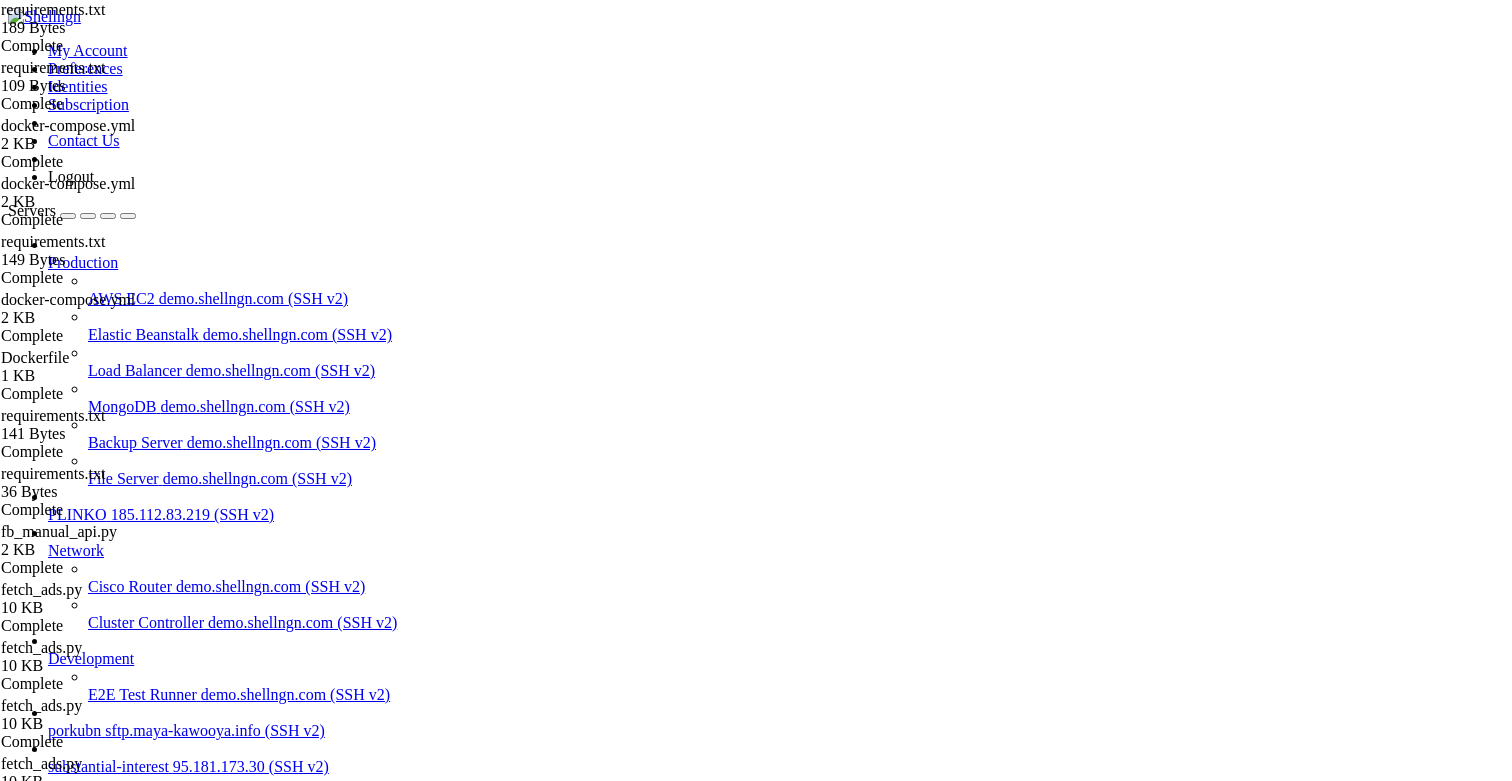 click on "  .." at bounding box center (18, 1310) 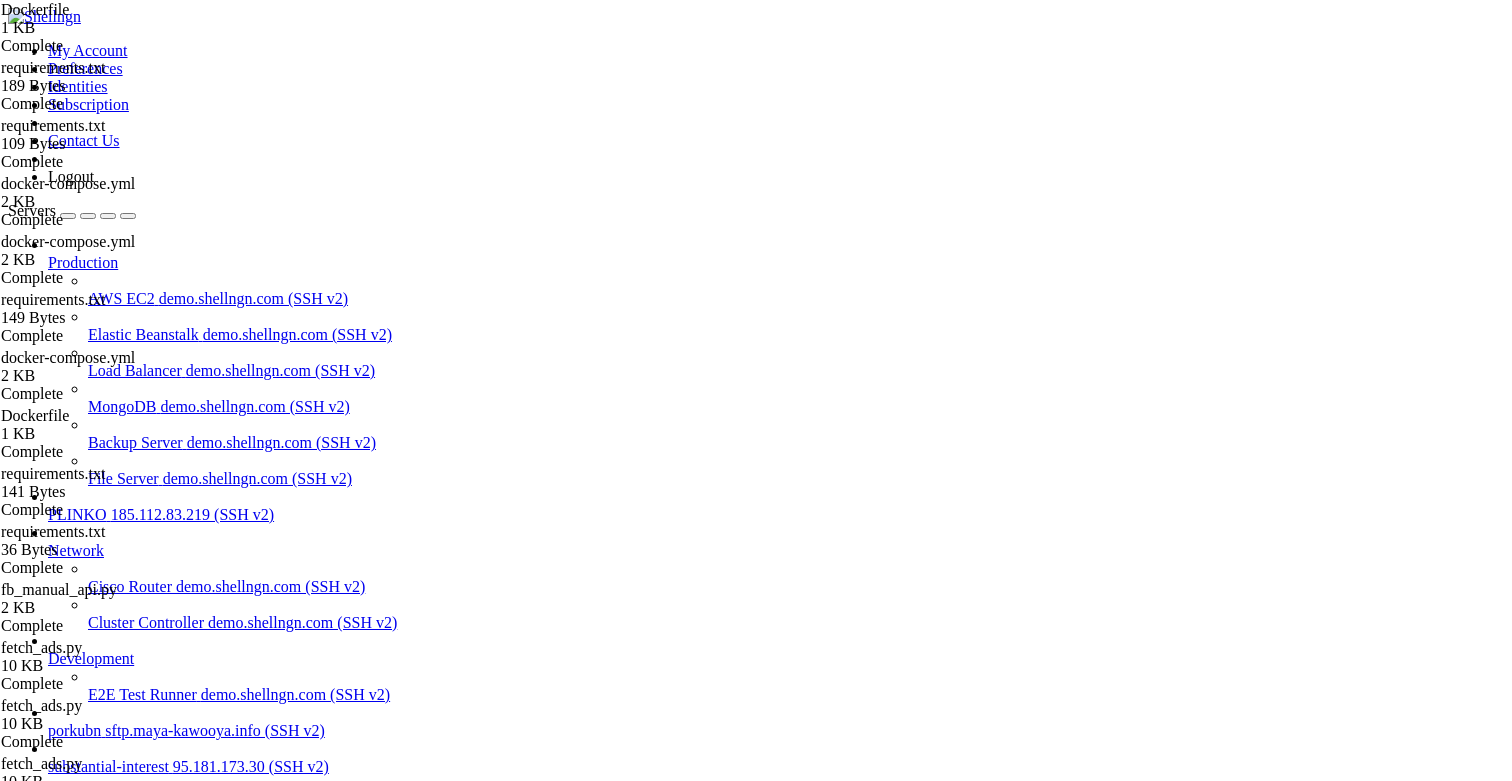 click on "# ──────────────────────────────────────────────────────────────── #  Dockerfile  (каталог fetcher/) # ──────────────────────────────────────────────────────────────── # Базовый образ с · glibc (psycopg) + минимальный размер FROM python:3.11-slim # 1) Рабочая директория WORKDIR /app # 2) Устанавливаем tzdata, чтобы переменная TZ работала RUN apt-get update \  && DEBIAN_FRONTEND=noninteractive apt-get install -y --no-install-recommends tzdata \  && rm -rf /var/lib/apt/lists/* # 3) Python‑зависимости COPY requirements.txt . RUN pip install --no-cache-dir -r requirements.txt COPY fetch_ads.py . # 5) Тайм‑зона контейнера (UTC · + · 3)" at bounding box center [779, 2406] 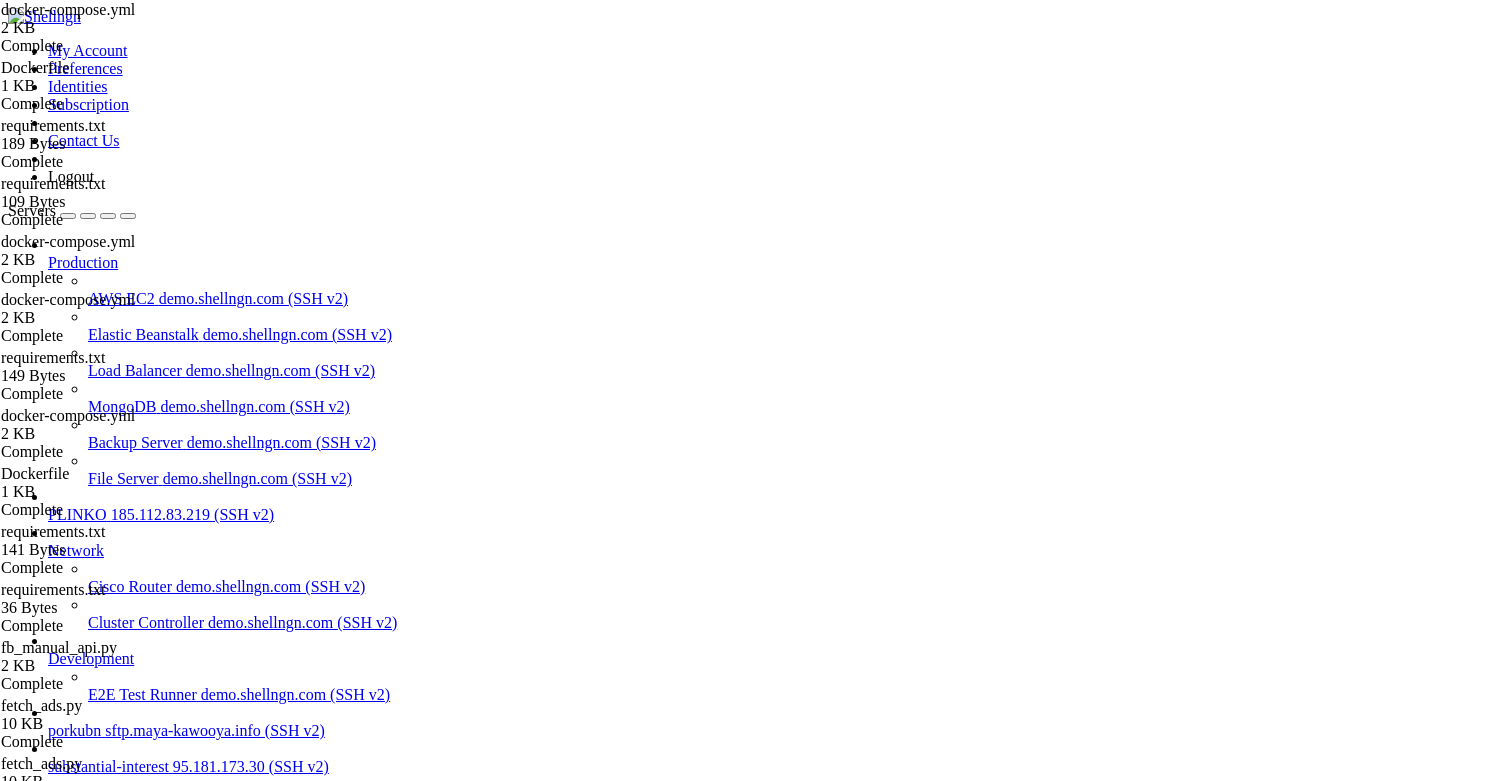 scroll, scrollTop: 377, scrollLeft: 0, axis: vertical 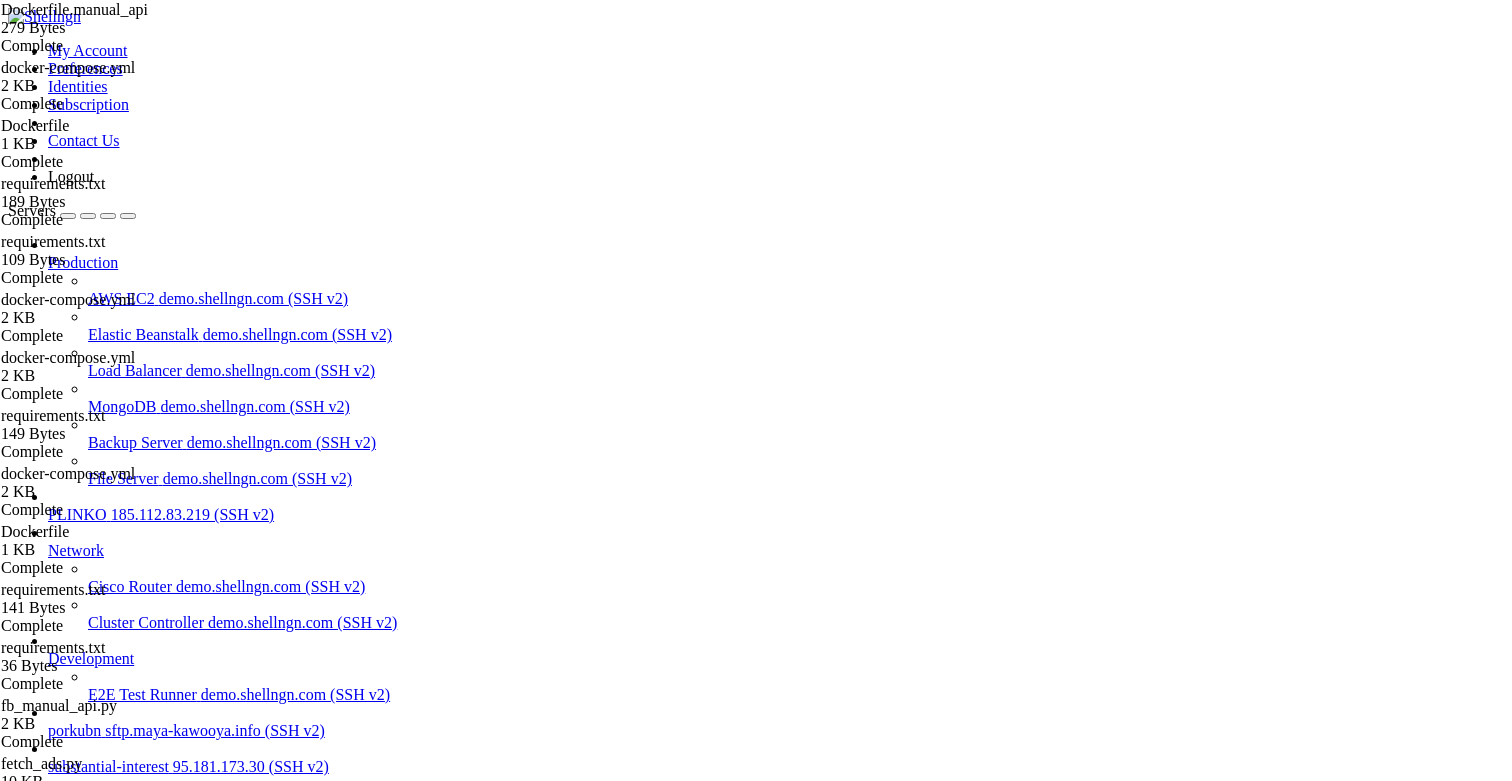 click on "FROM python:3.11-slim WORKDIR /app COPY requirements.txt . RUN pip install --no-cache-dir -r requirements.txt COPY . .       # код проекта, включая fb_manual_api.py CMD ["uvicorn", "fb_manual_api:app", "--host", "0.0.0.0", "--port", "8000", "--workers", "2"]" at bounding box center (779, 2406) 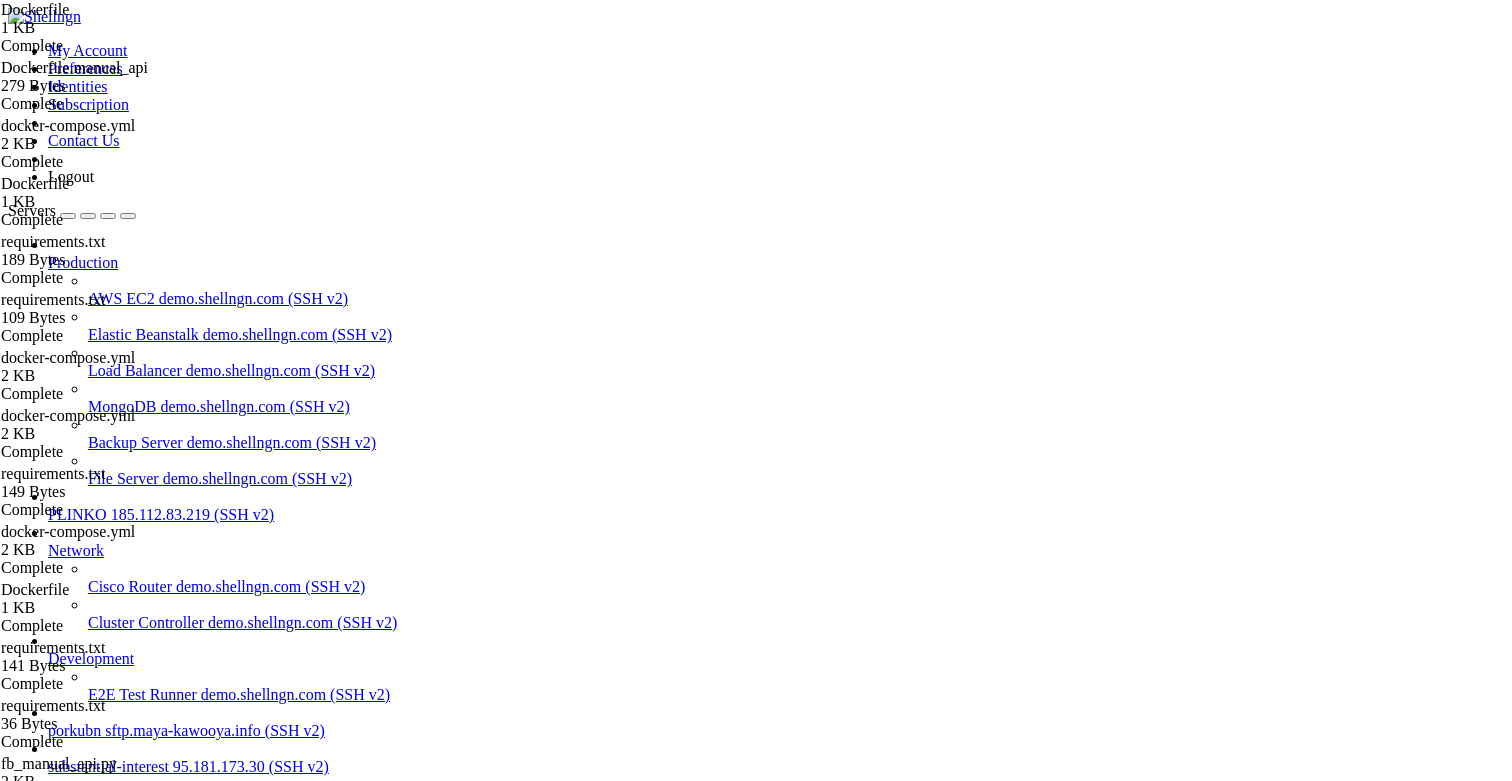 click on "# ──────────────────────────────────────────────────────────────── #  Dockerfile  (каталог fetcher/) # ──────────────────────────────────────────────────────────────── # Базовый образ с · glibc (psycopg) + минимальный размер FROM python:3.11-slim # 1) Рабочая директория WORKDIR /app # 2) Устанавливаем tzdata, чтобы переменная TZ работала RUN apt-get update \  && DEBIAN_FRONTEND=noninteractive apt-get install -y --no-install-recommends tzdata \  && rm -rf /var/lib/apt/lists/* # 3) Python‑зависимости COPY requirements.txt . RUN pip install --no-cache-dir -r requirements.txt COPY fetch_ads.py . # 5) Тайм‑зона контейнера (UTC · + · 3)" at bounding box center (779, 2406) 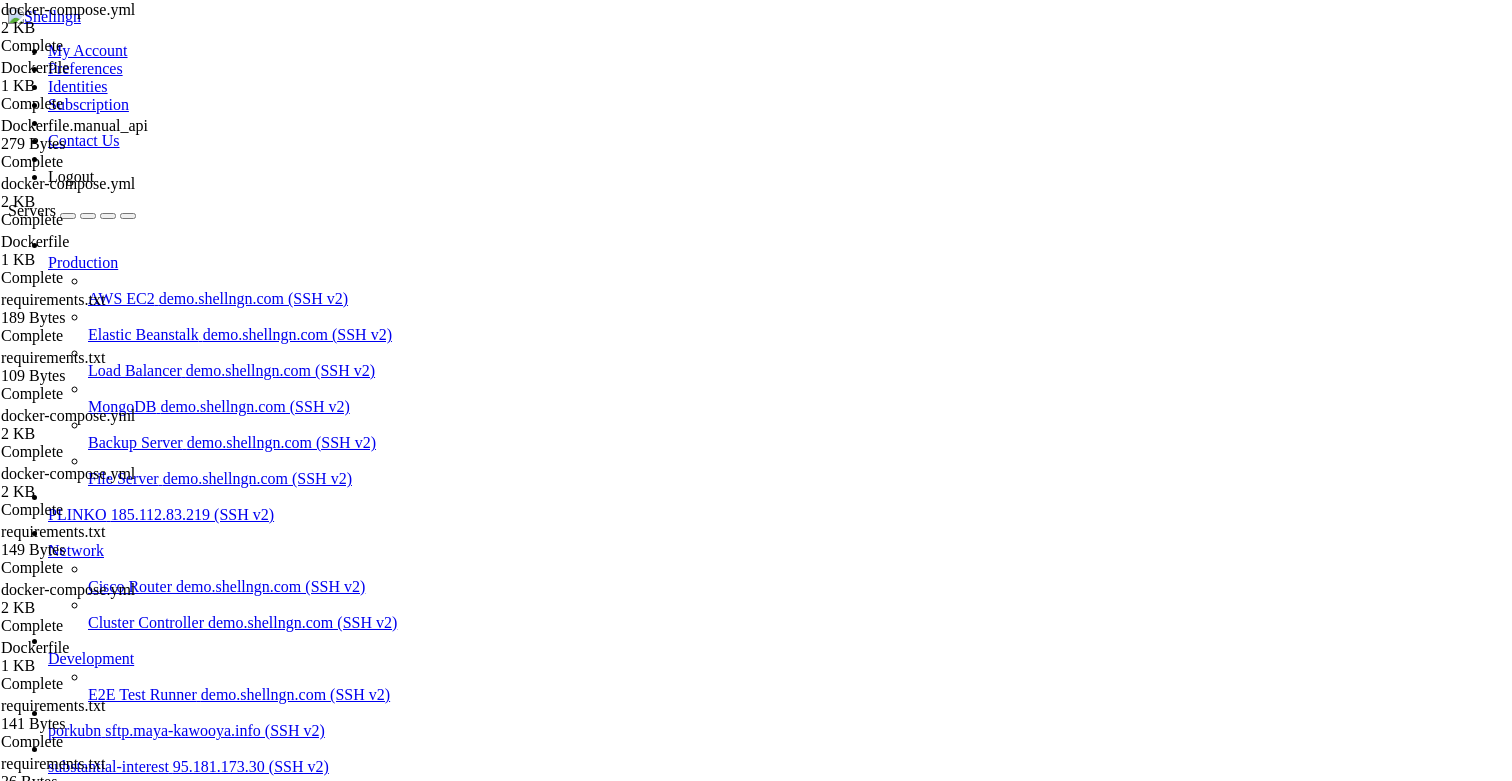 scroll, scrollTop: 377, scrollLeft: 0, axis: vertical 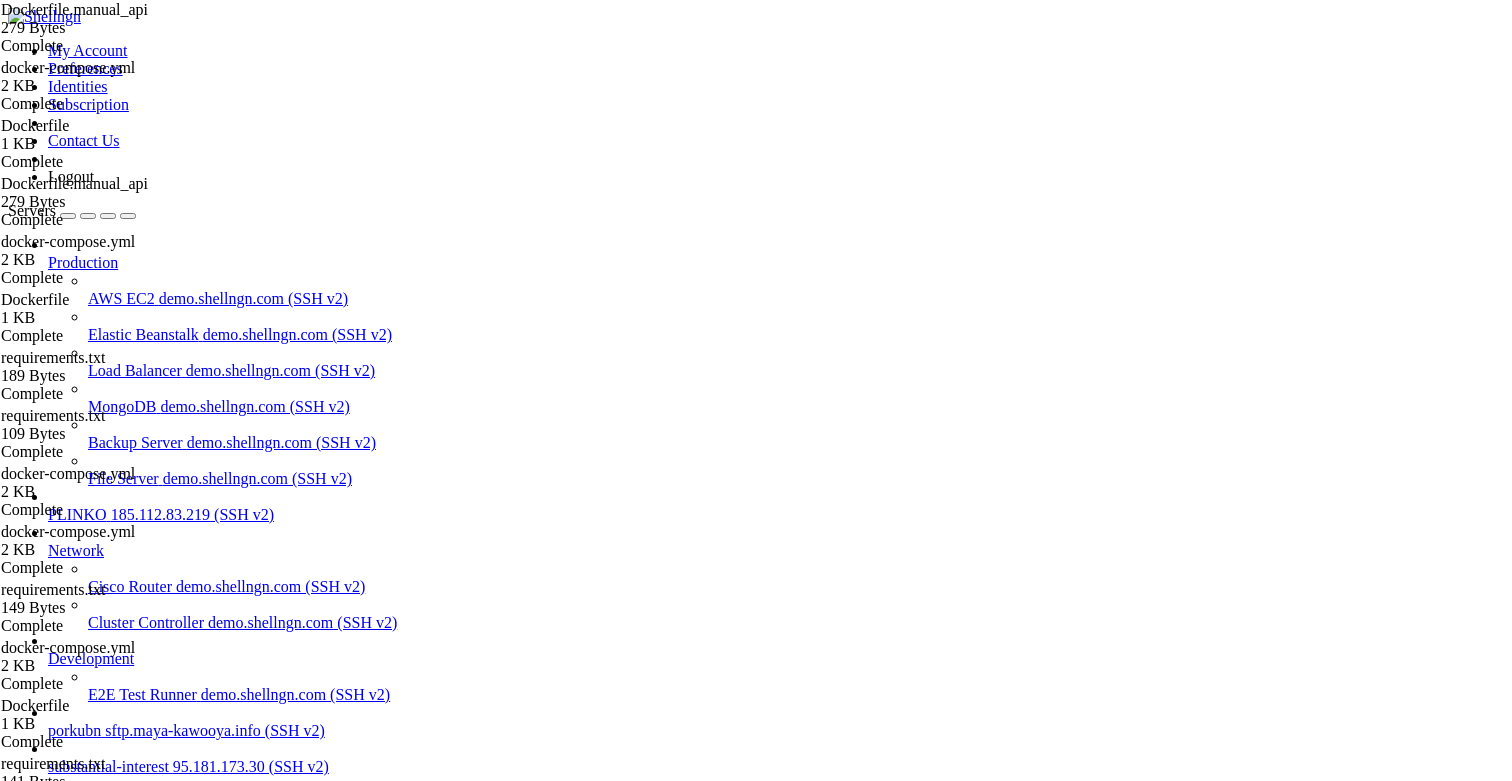 click on "FROM python:3.11-slim WORKDIR /app COPY requirements.txt . RUN pip install --no-cache-dir -r requirements.txt COPY . .       # код проекта, включая fb_manual_api.py CMD ["uvicorn", "fb_manual_api:app", "--host", "0.0.0.0", "--port", "8000", "--workers", "2"]" at bounding box center (779, 2390) 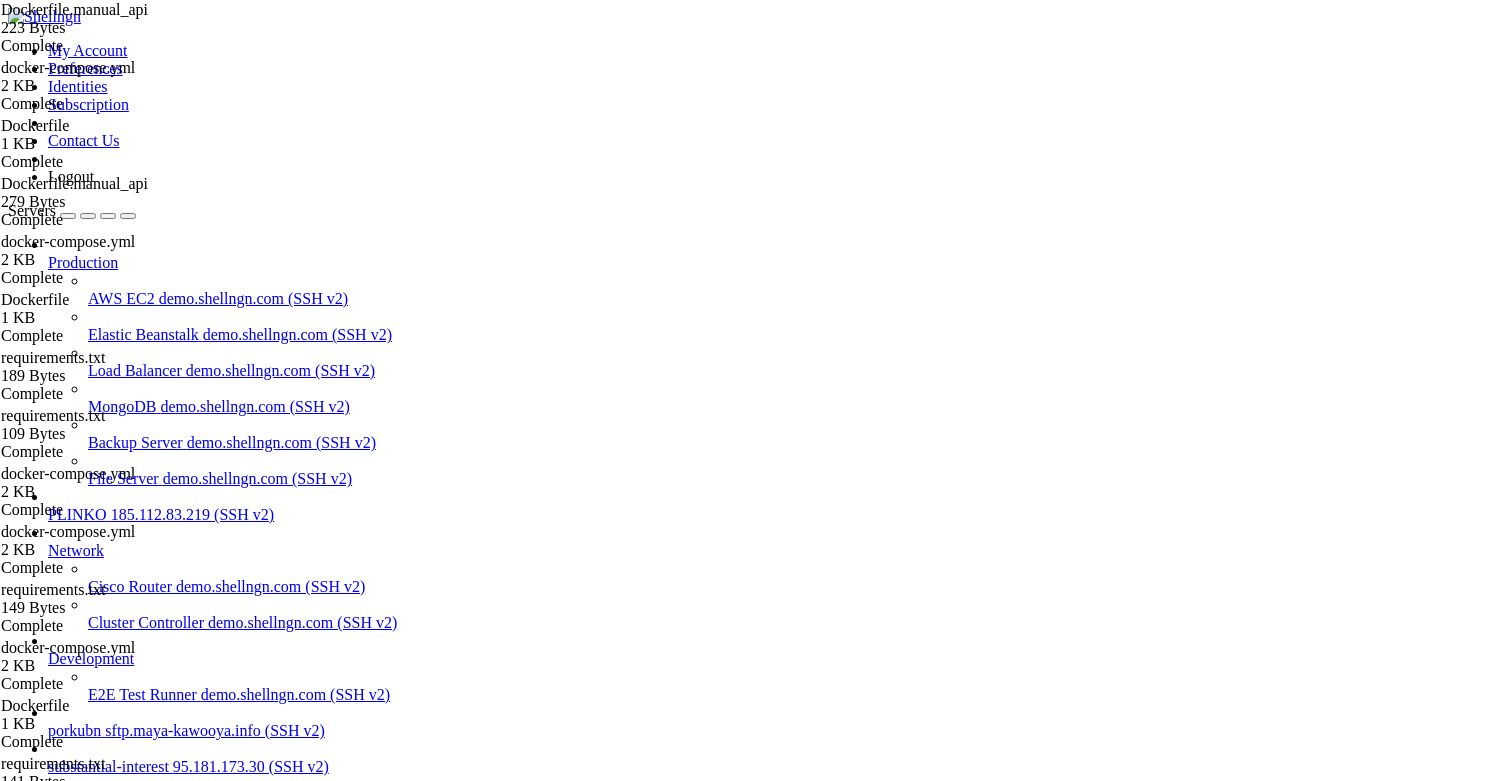 drag, startPoint x: 314, startPoint y: 17, endPoint x: 230, endPoint y: 25, distance: 84.38009 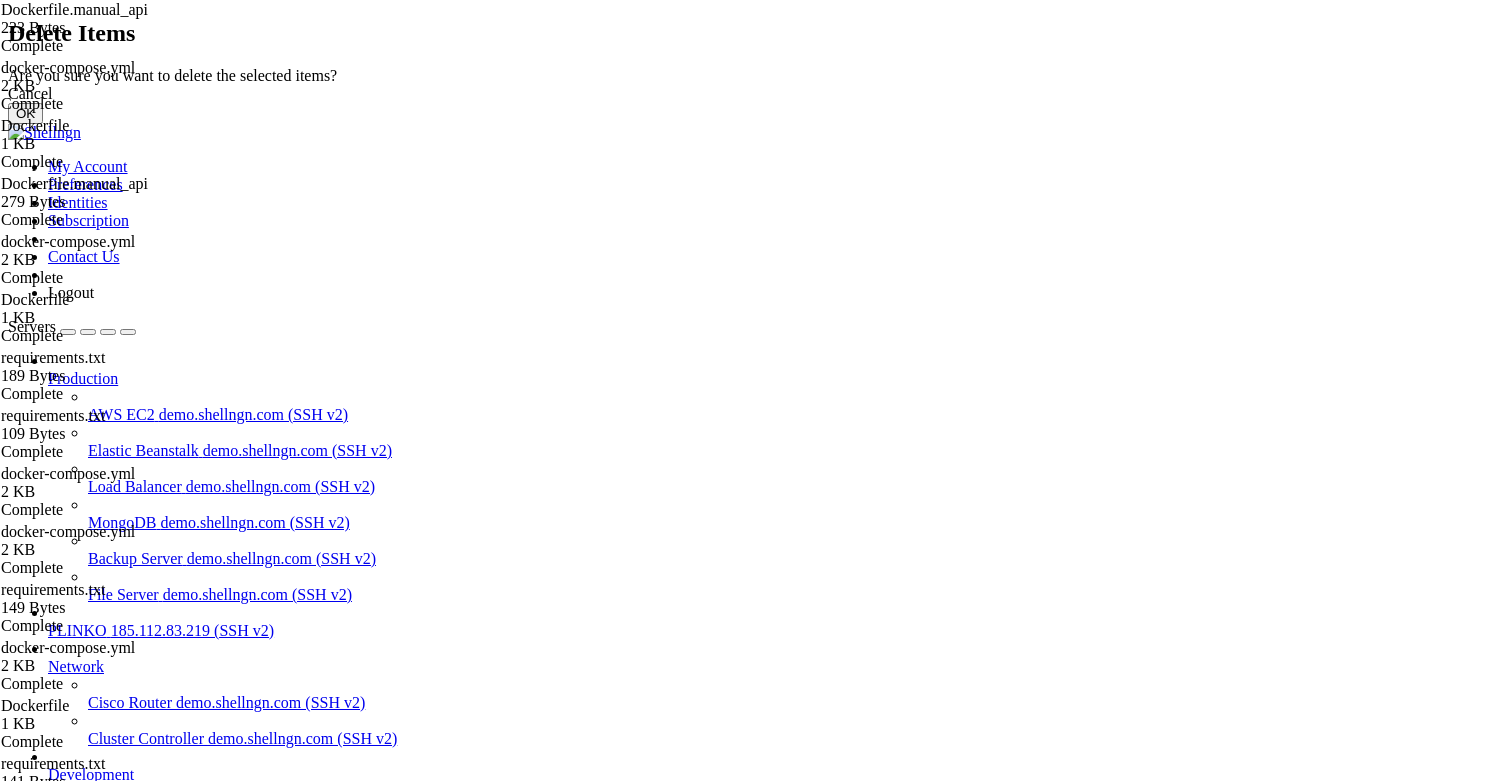 click on "OK" at bounding box center (25, 113) 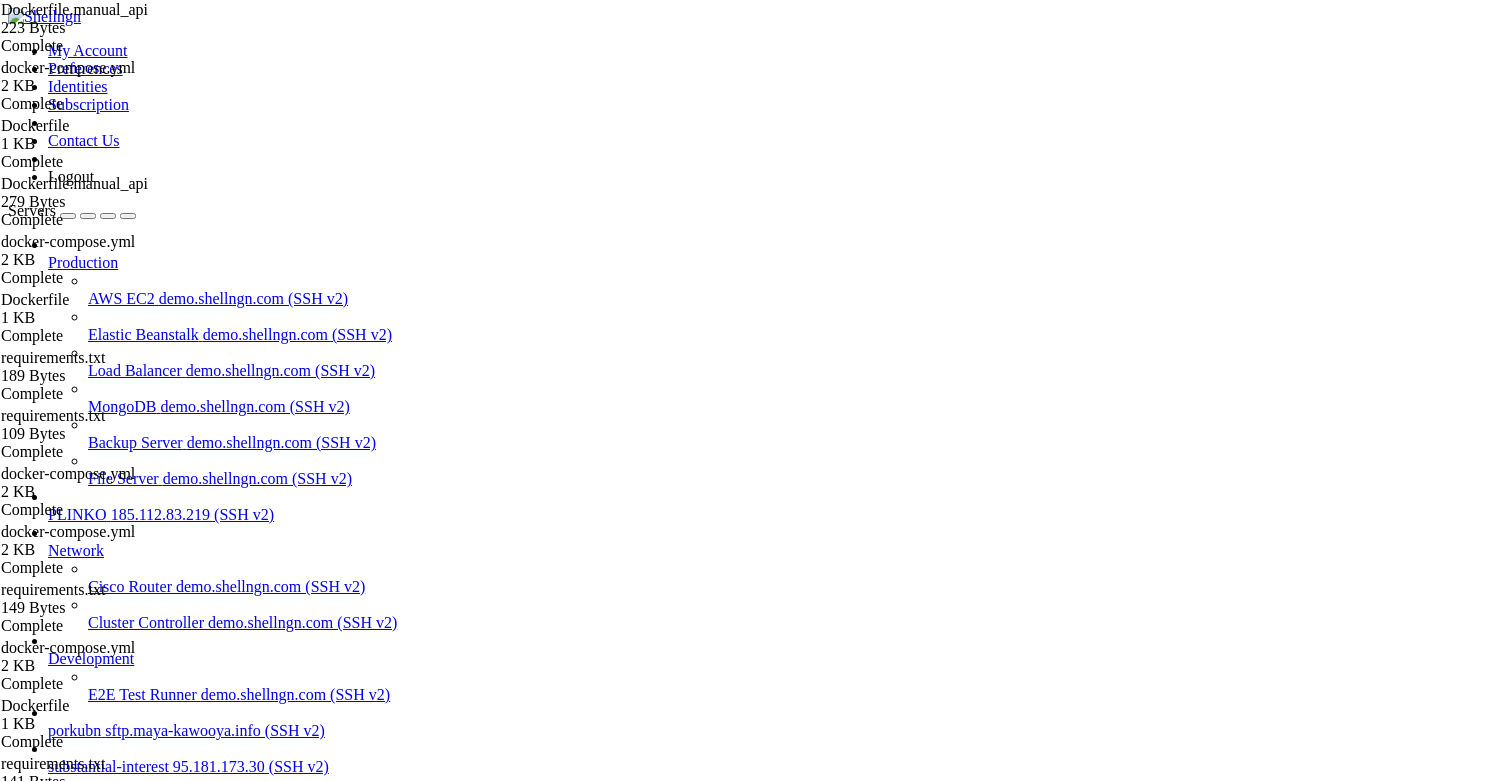 click on "substantial-interest" at bounding box center [108, 834] 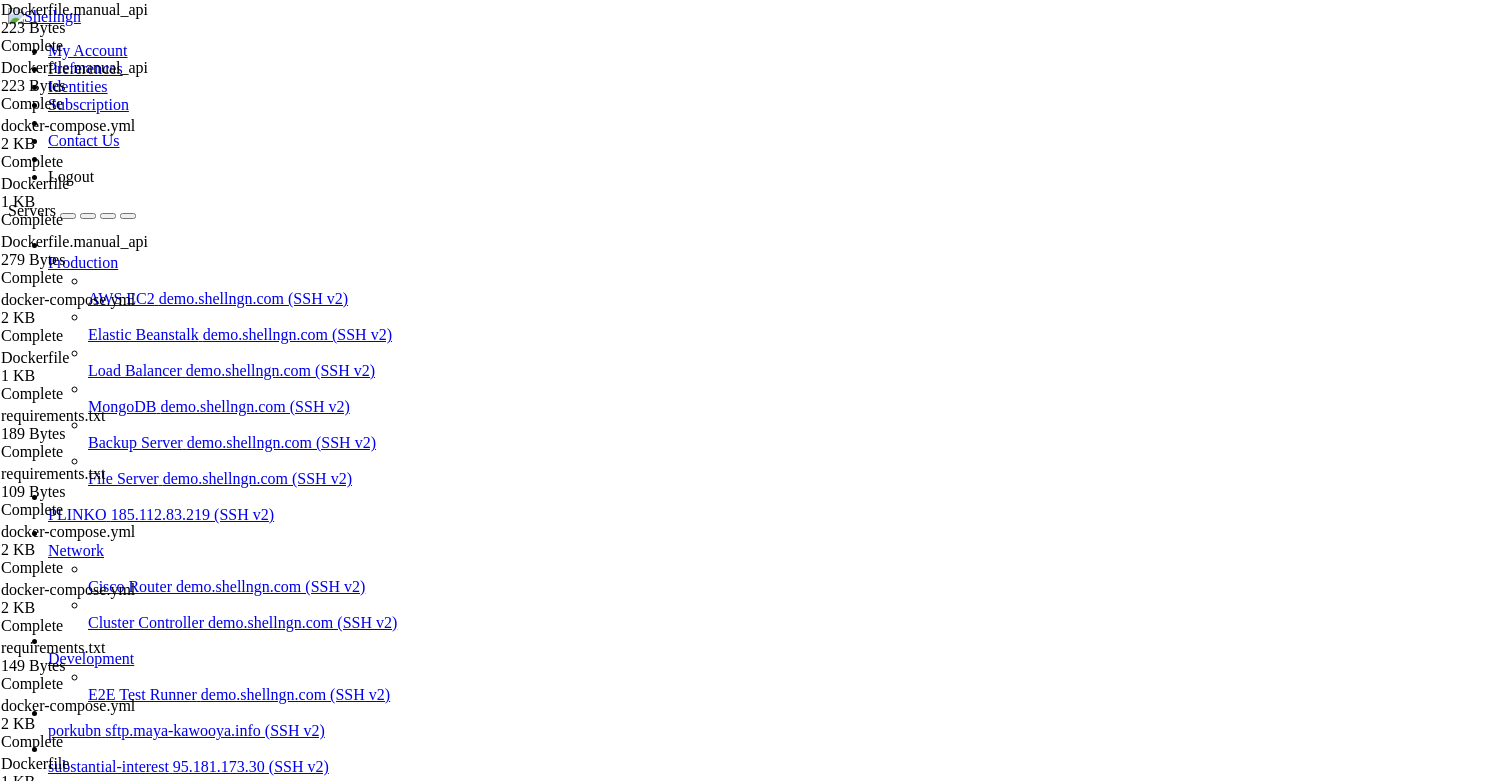 click on "FROM python:3.11-slim WORKDIR /app COPY requirements.txt . RUN pip install --no-cache-dir -r requirements.txt COPY . .        CMD ["uvicorn", "fb_manual_api:app", "--host", "0.0.0.0", "--port", "8000", "--workers", "2"]" at bounding box center [779, 2406] 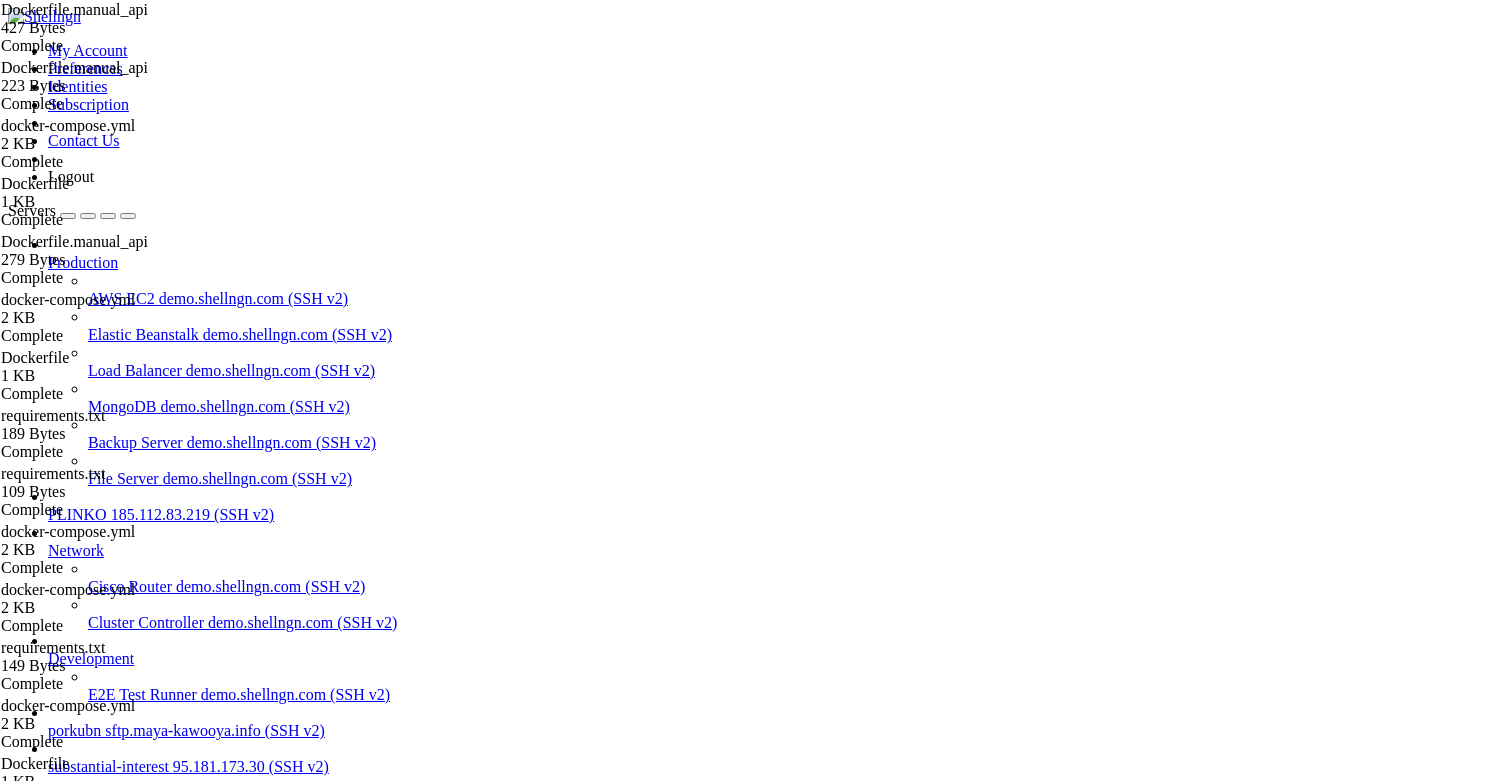 click on "substantial-interest" at bounding box center (108, 834) 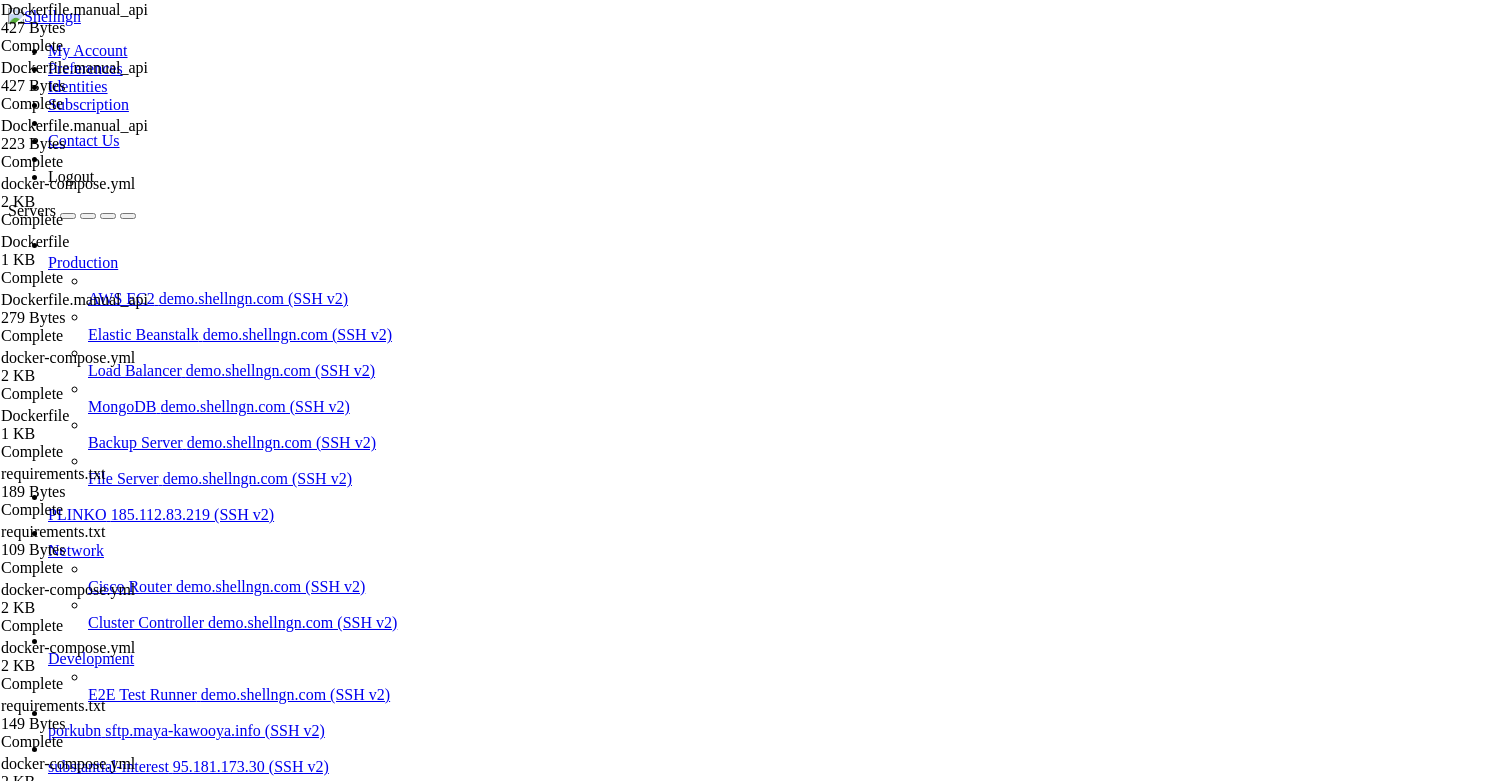 drag, startPoint x: 555, startPoint y: 244, endPoint x: 878, endPoint y: 244, distance: 323 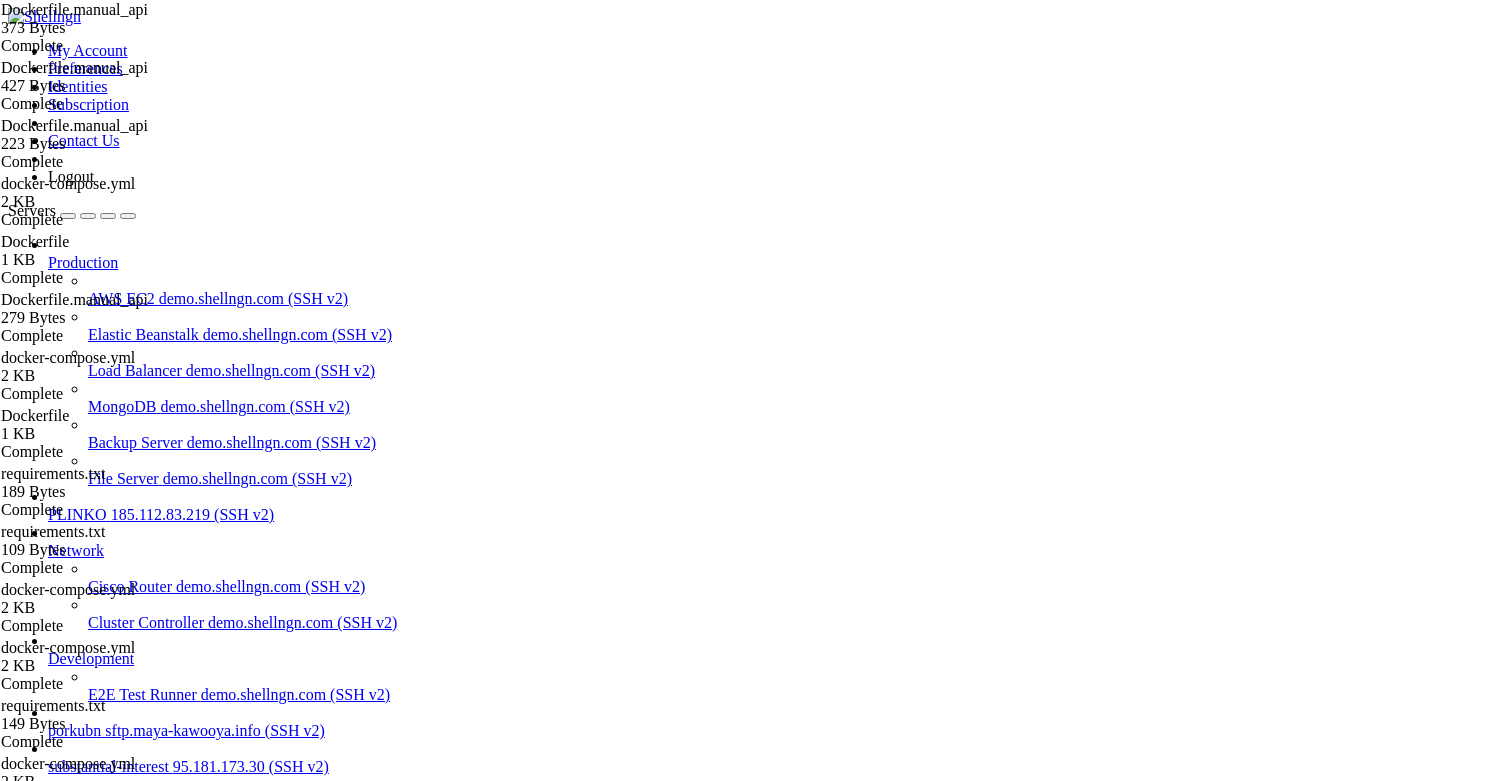 click on "substantial-interest" at bounding box center (108, 834) 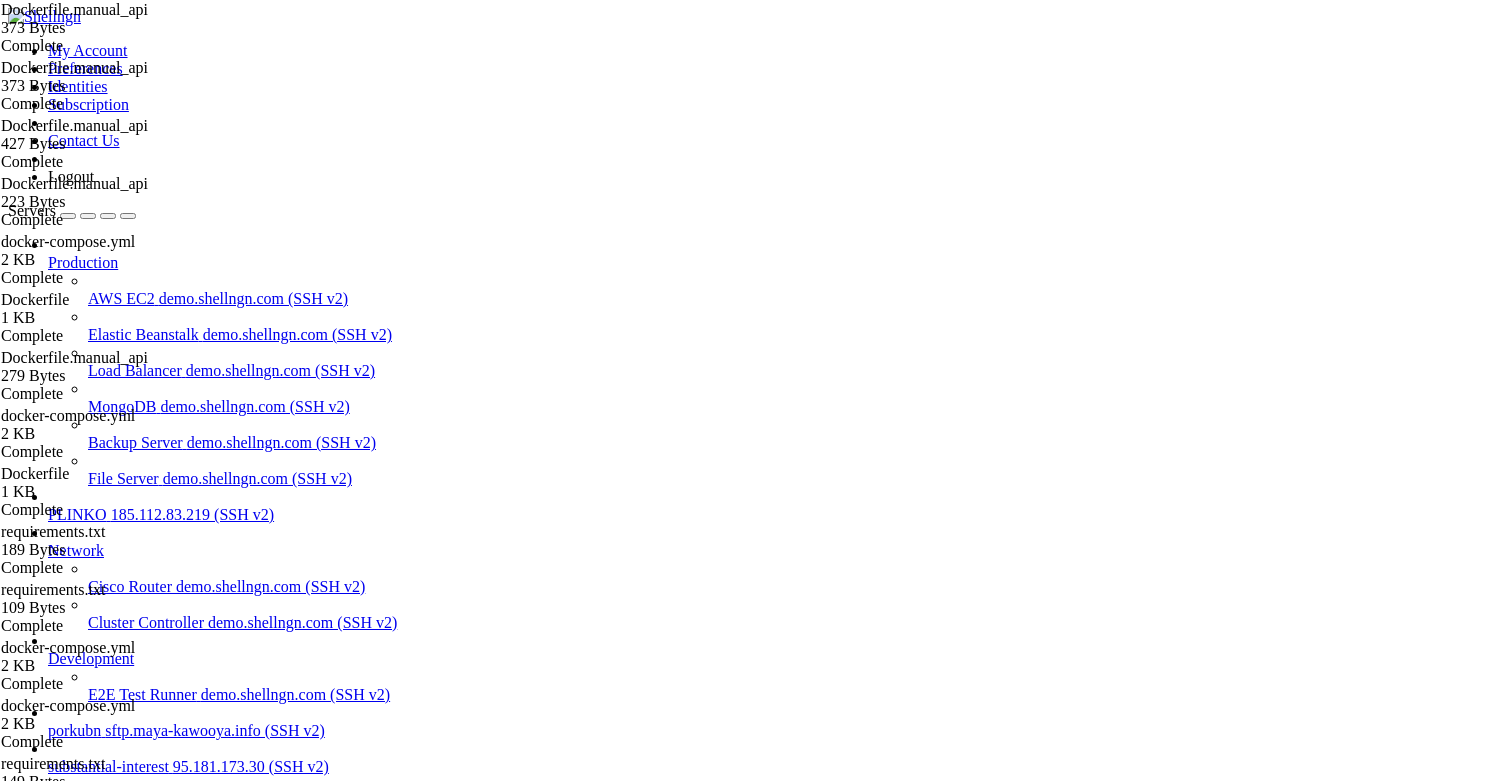 click on "FROM python:3.11-slim WORKDIR /app COPY requirements.txt . RUN pip install --no-cache-dir -r requirements.txt # копируем только нужные файлы; «.» — корень repo, важно! COPY fb_manual_api.py .        ENV PYTHONPATH=/app                 CMD ["uvicorn", "fb_manual_api:app", "--host", "0.0.0.0", "--port", "8000", "--workers", "2"]" at bounding box center (779, 2406) 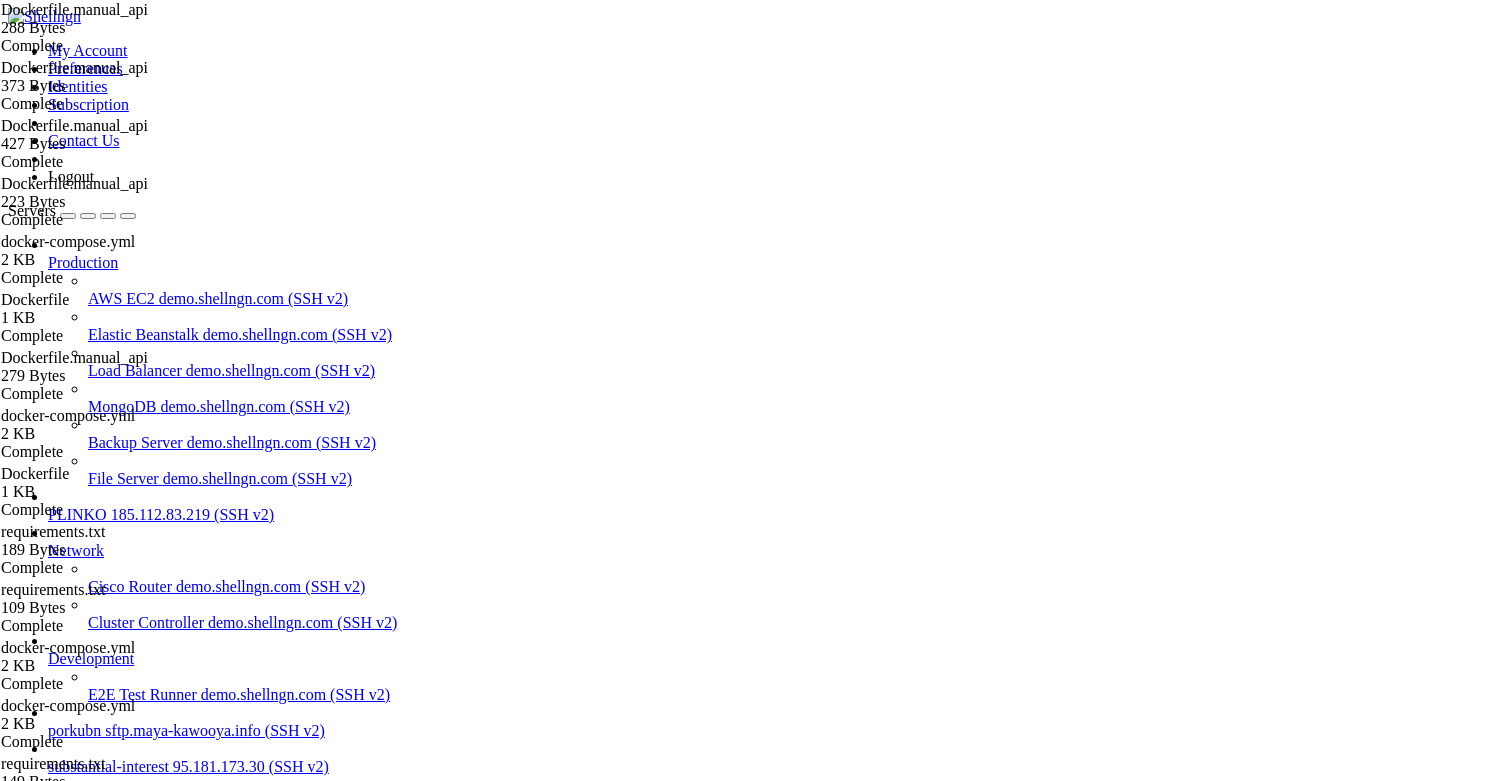 click on "substantial-interest" at bounding box center [108, 834] 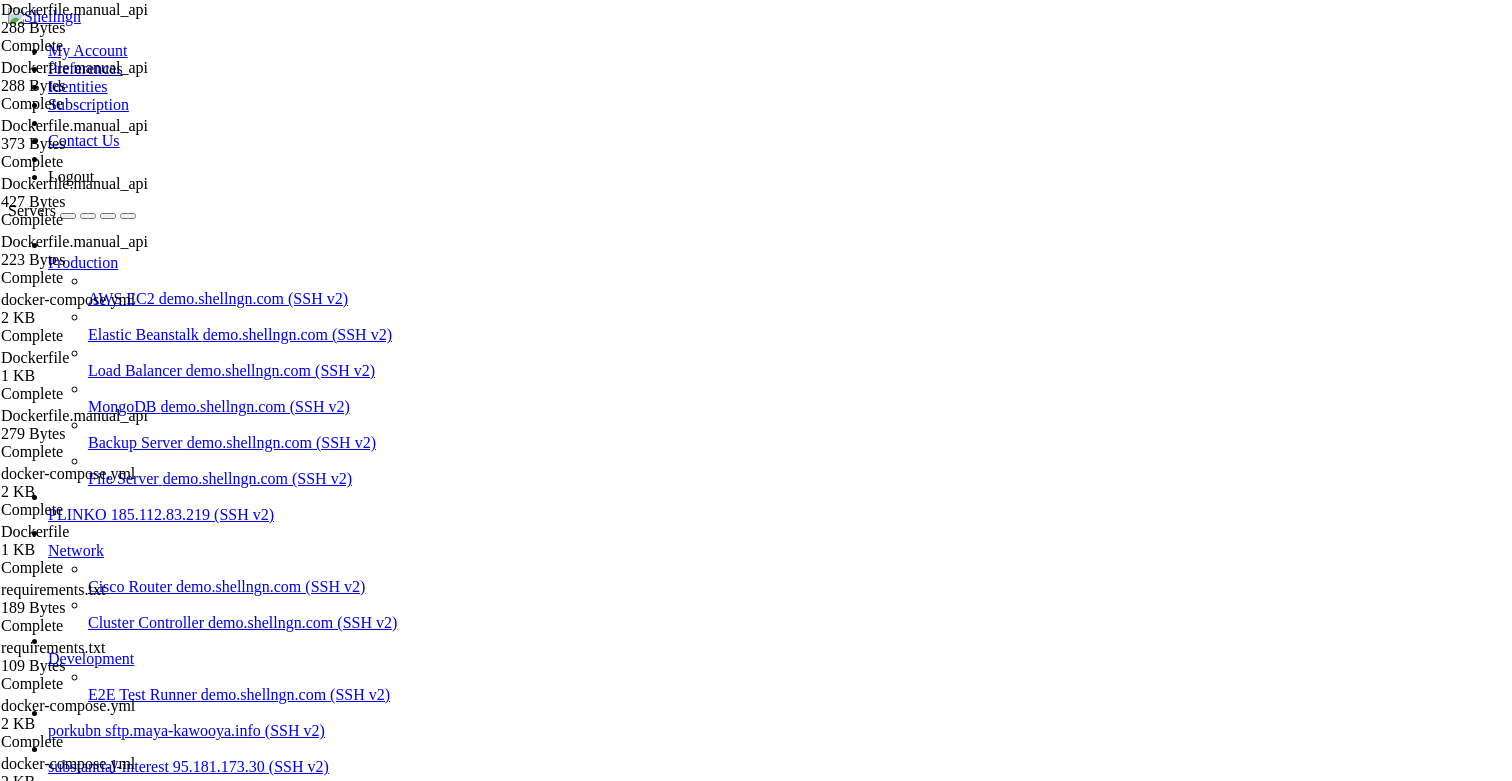 click on "FROM python:3.11-slim WORKDIR /app COPY requirements.txt . RUN pip install --no-cache-dir -r requirements.txt \      && pip install fastapi uvicorn COPY fb_manual_api.py . ENV PYTHONPATH=/app CMD ["uvicorn", "fb_manual_api:app", "--host", "0.0.0.0", "--port", "8000", "--workers", "2"]" at bounding box center [779, 2406] 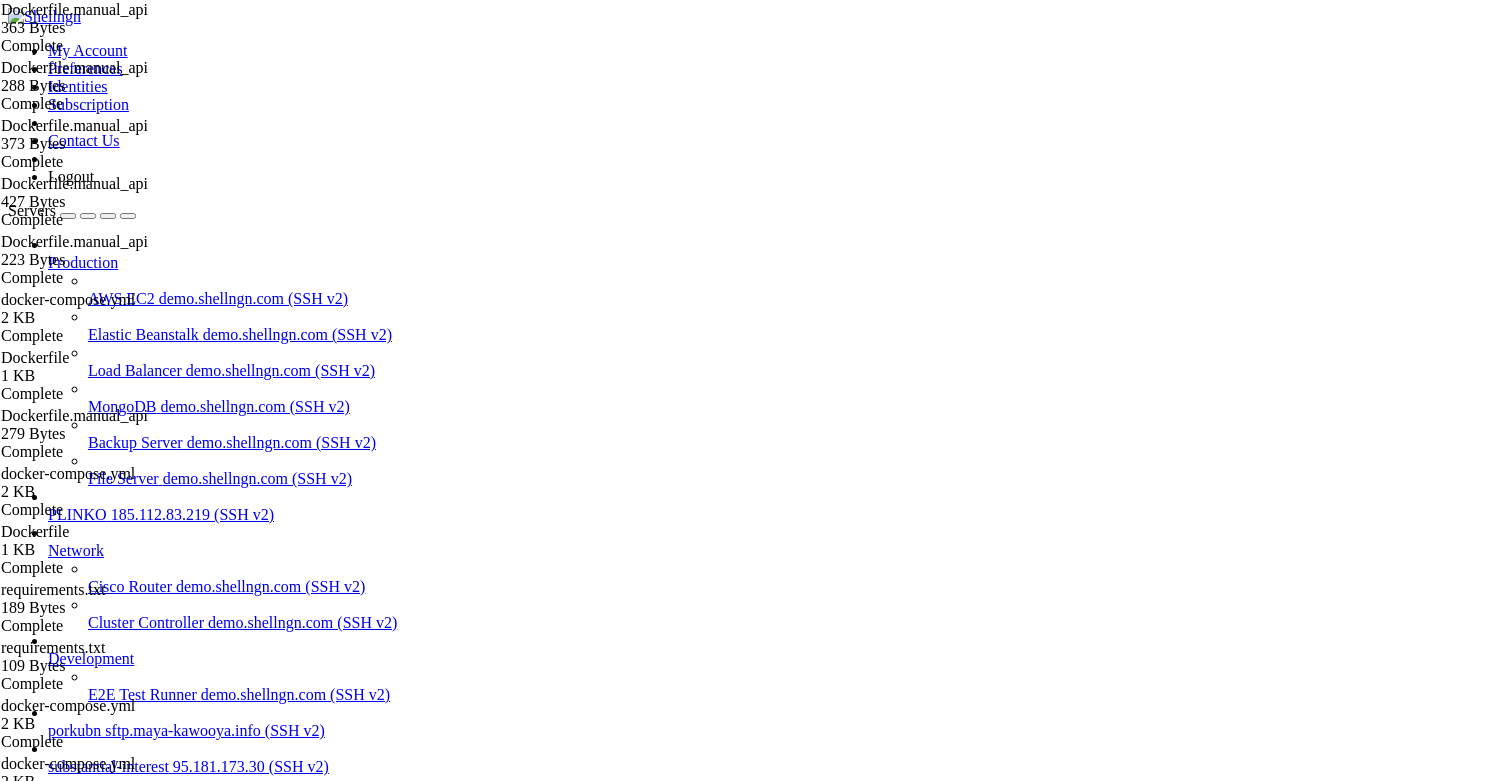 scroll, scrollTop: 0, scrollLeft: 0, axis: both 